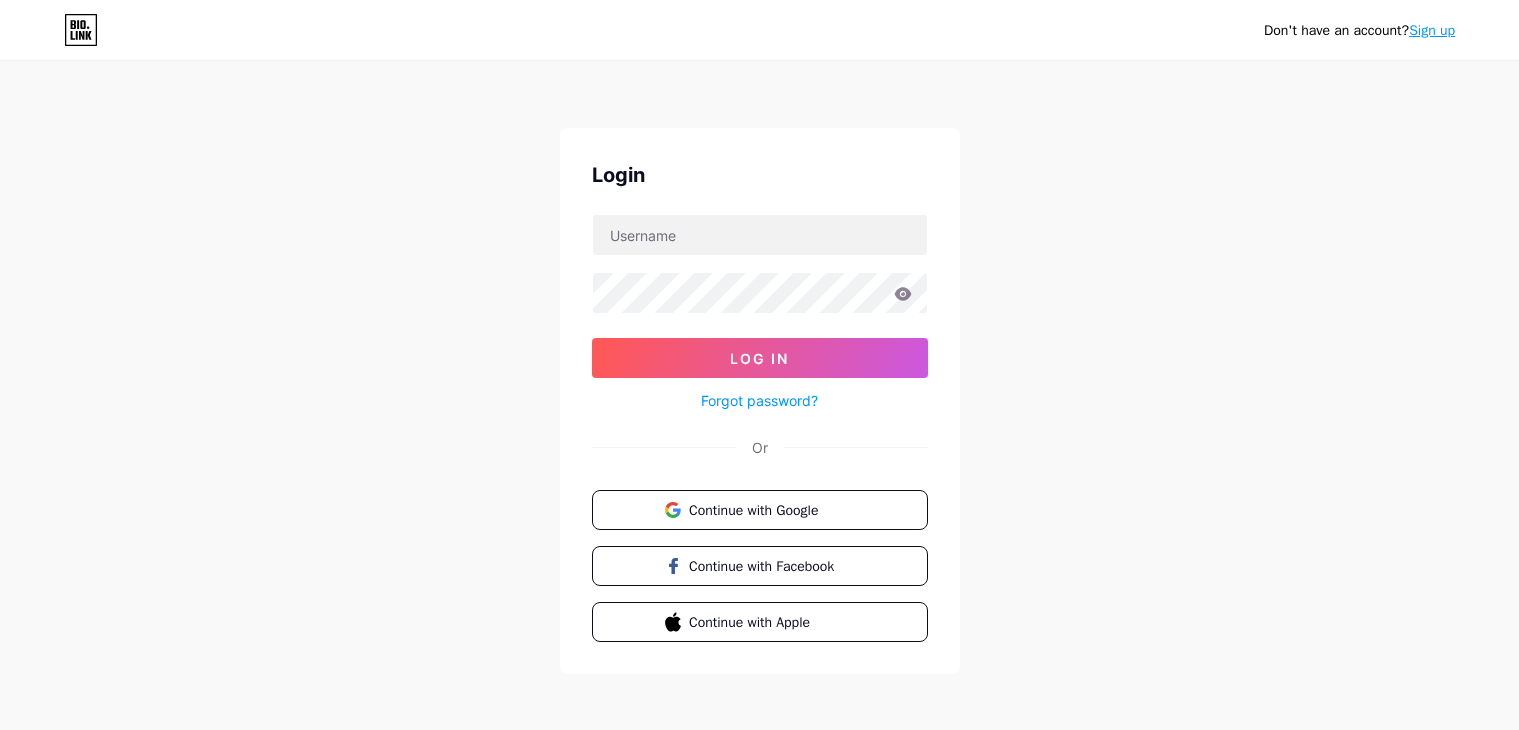 scroll, scrollTop: 0, scrollLeft: 0, axis: both 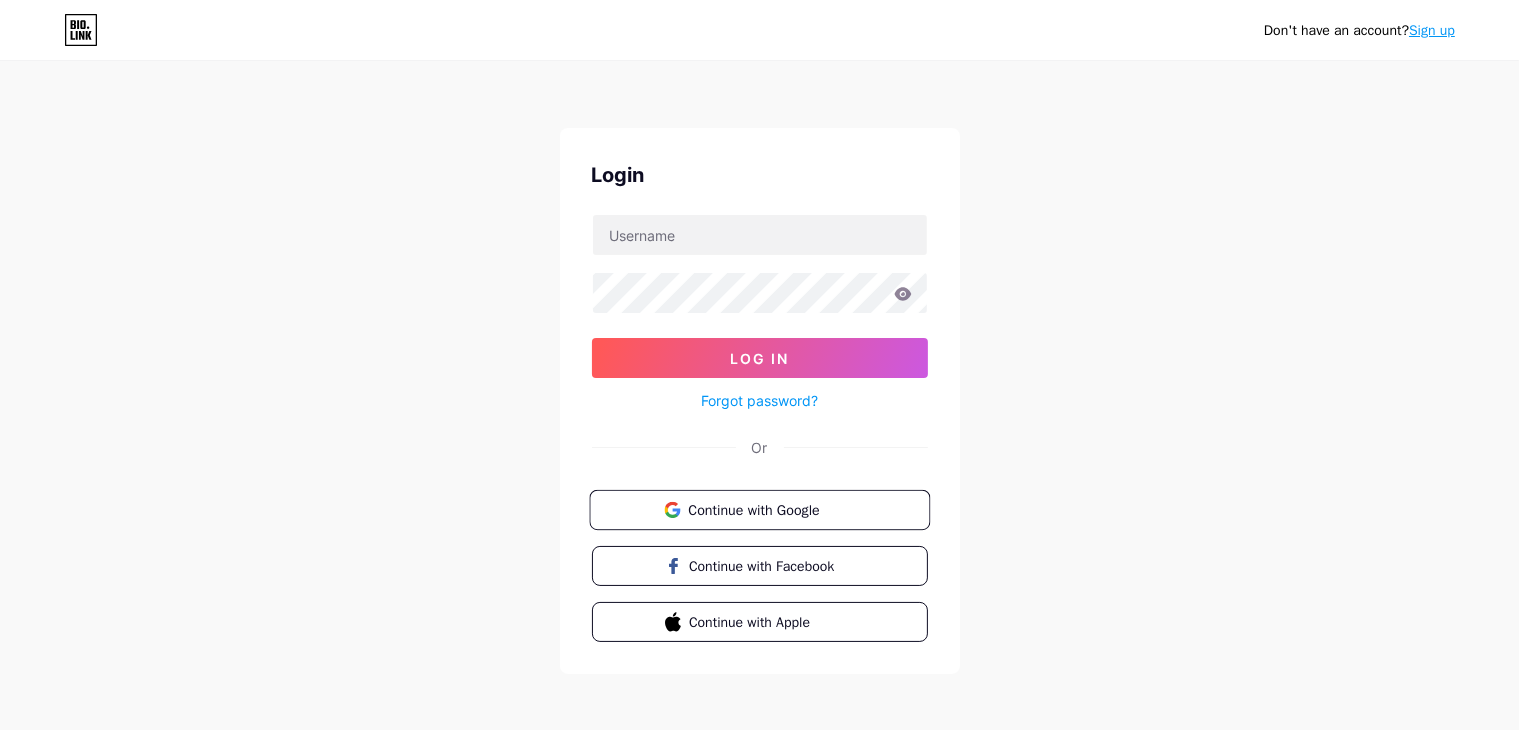 click on "Continue with Google" at bounding box center [759, 510] 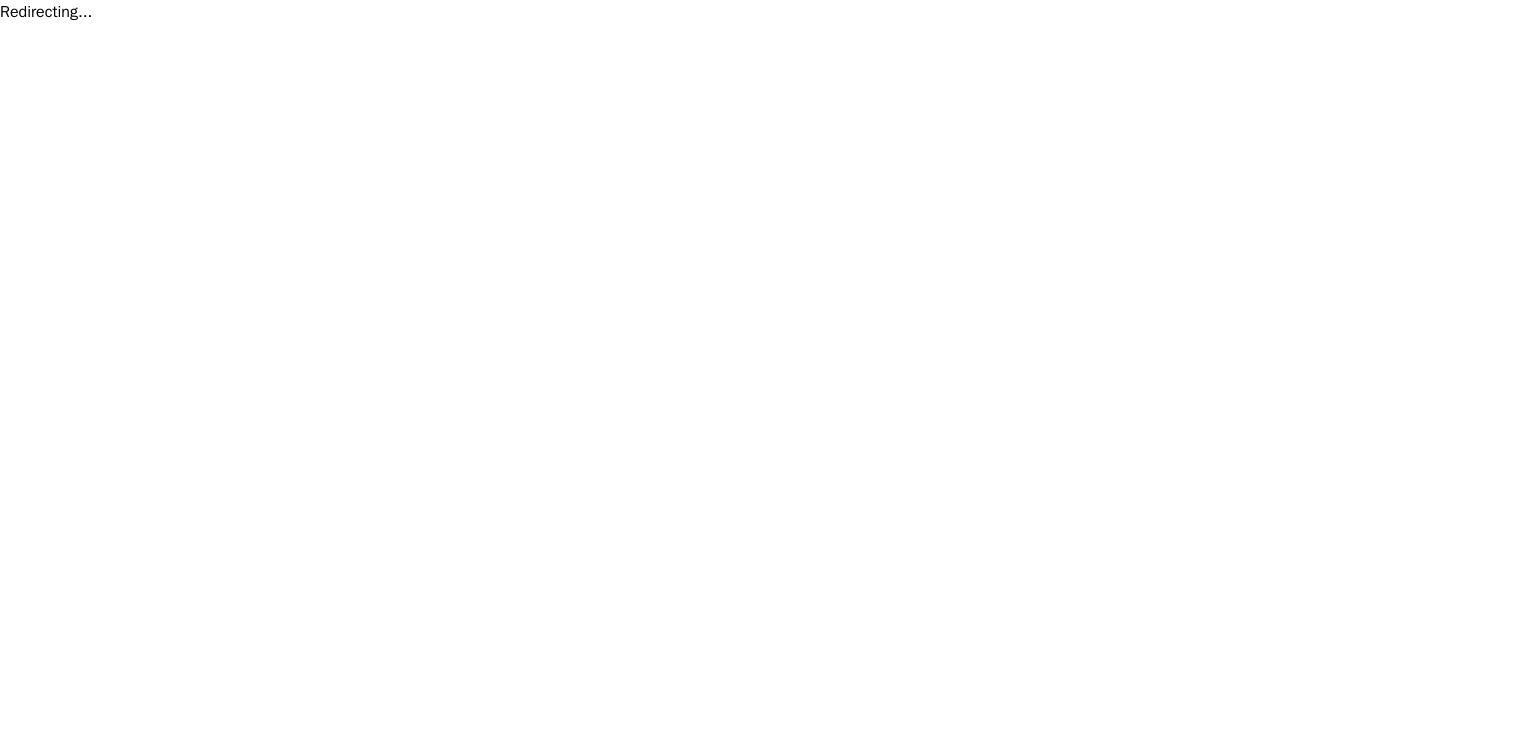 scroll, scrollTop: 0, scrollLeft: 0, axis: both 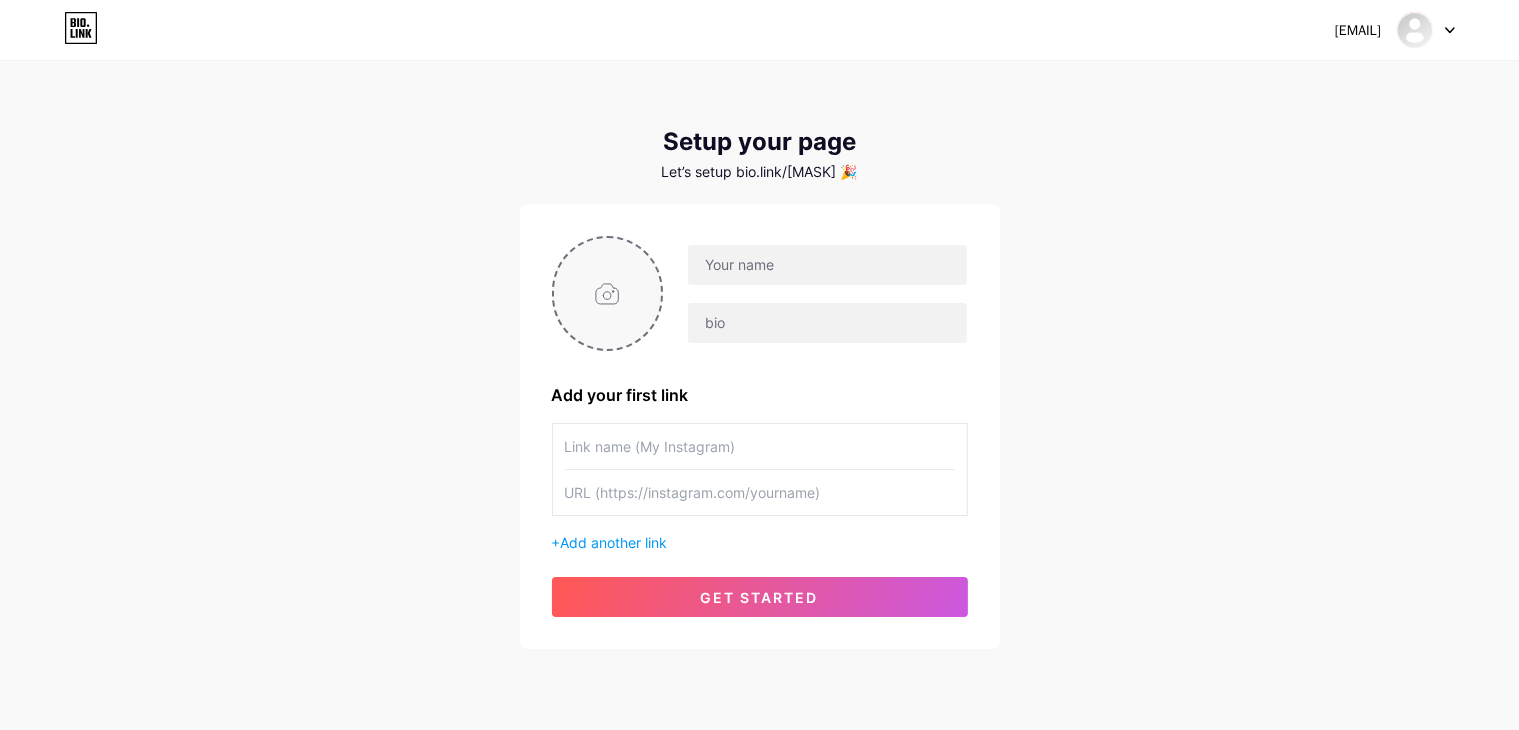 click at bounding box center [608, 293] 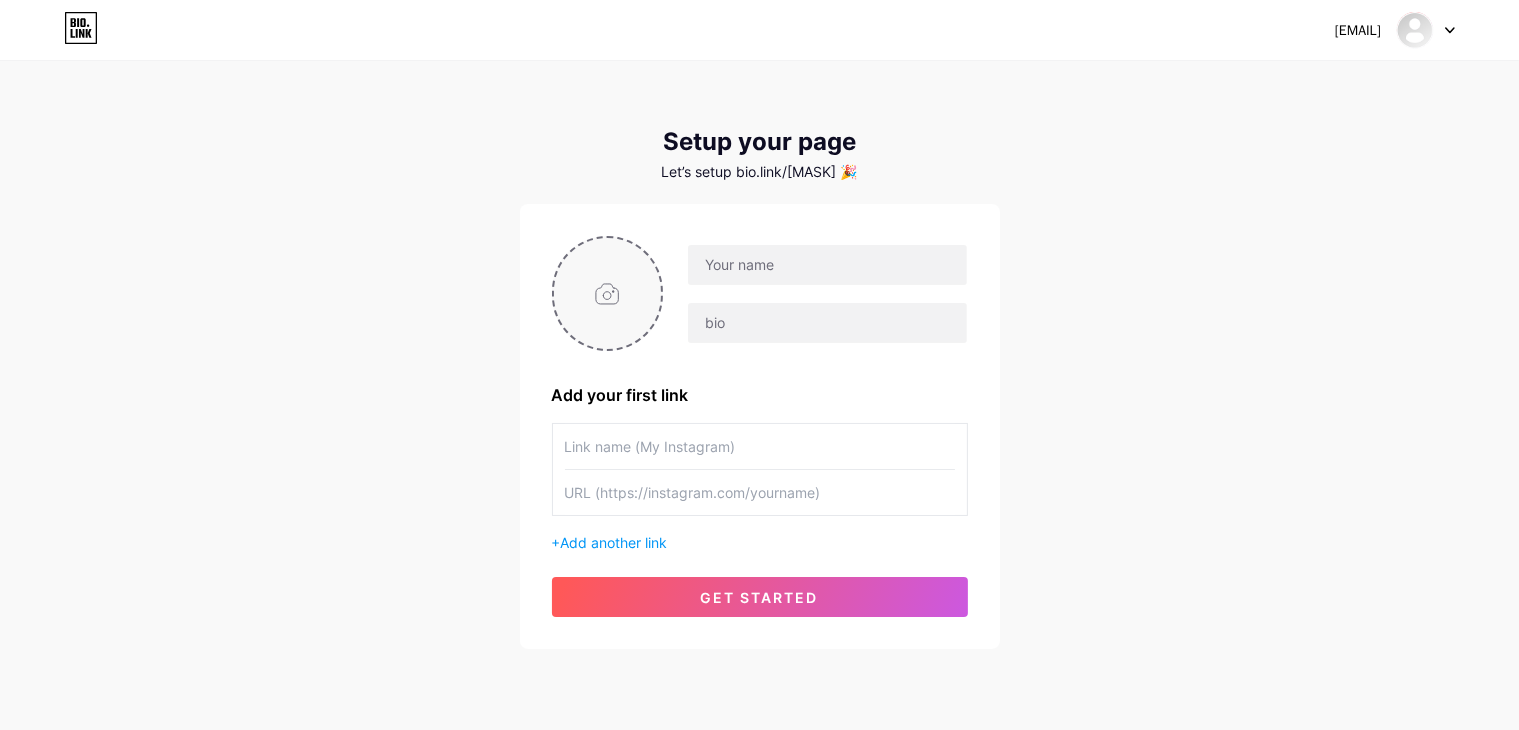 type on "C:\fakepath\6066702956016812974.jpg" 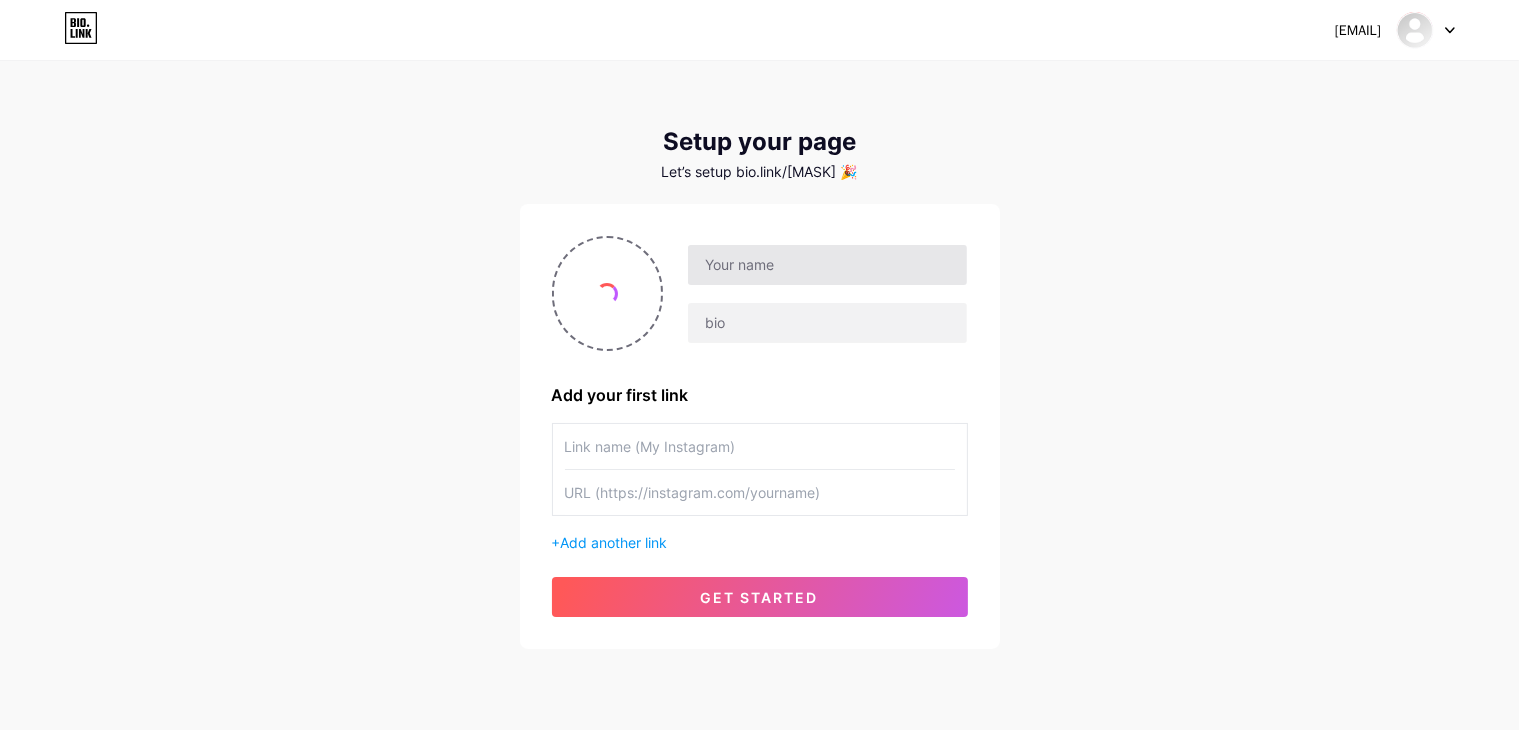 click at bounding box center (608, 293) 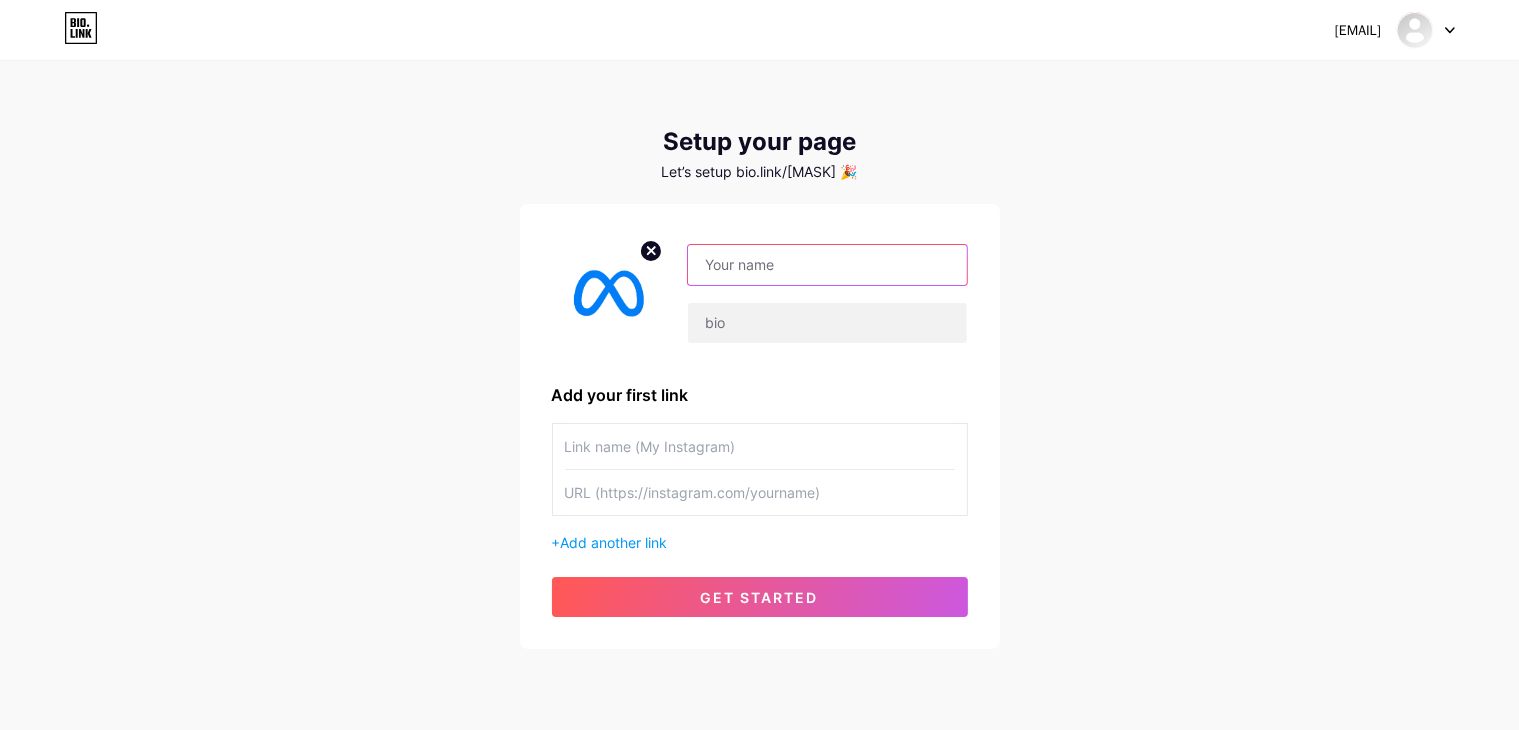 click at bounding box center (827, 265) 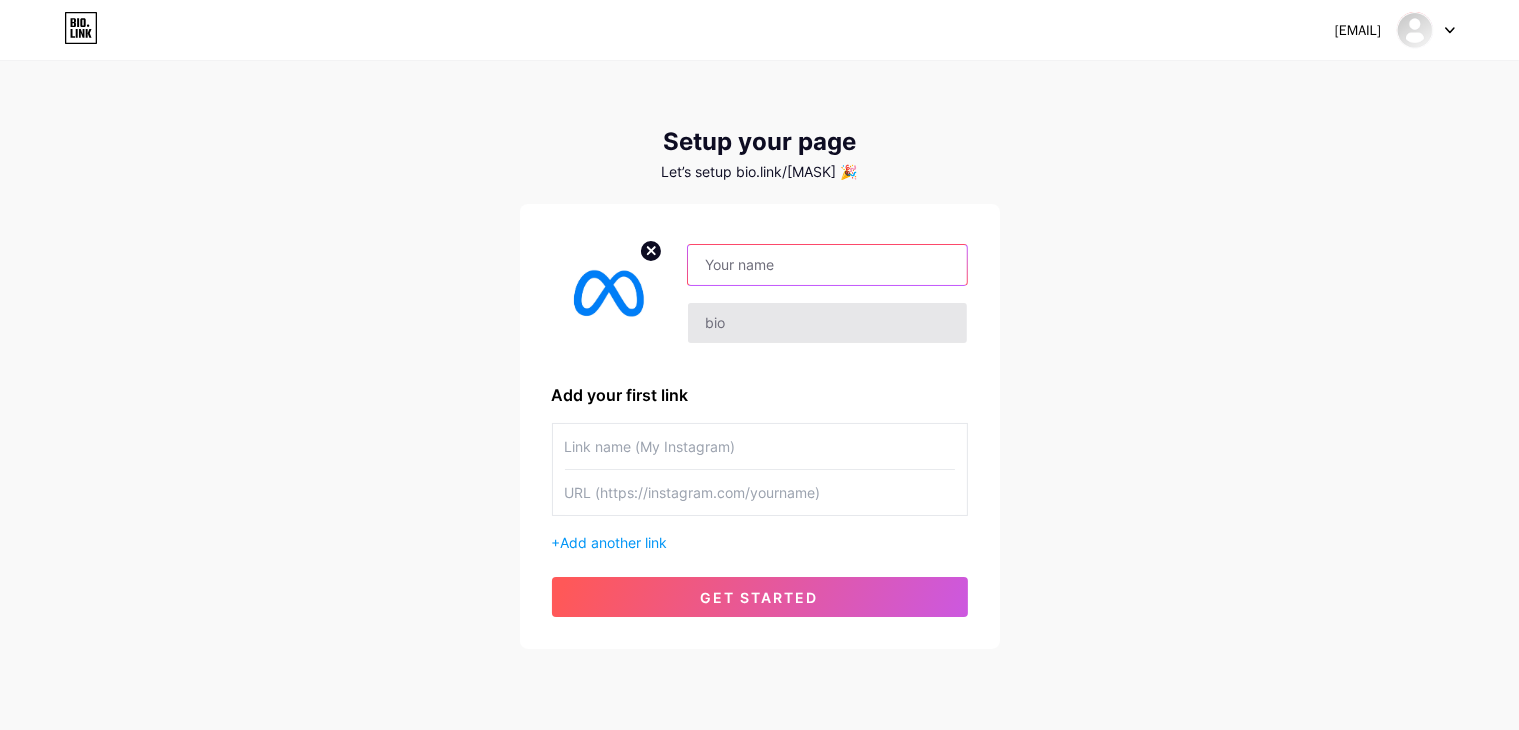 paste on "[EMAIL]" 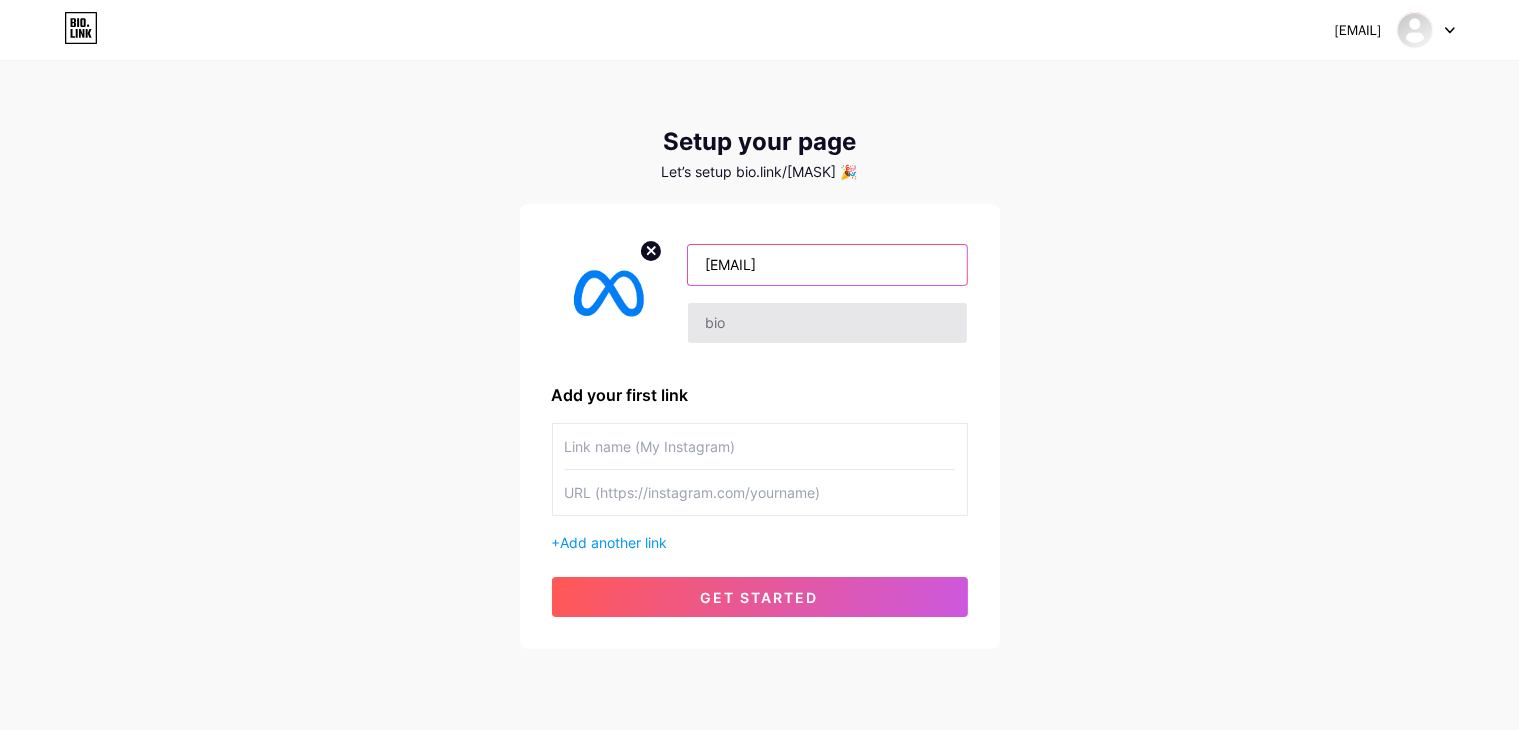 type on "[EMAIL]" 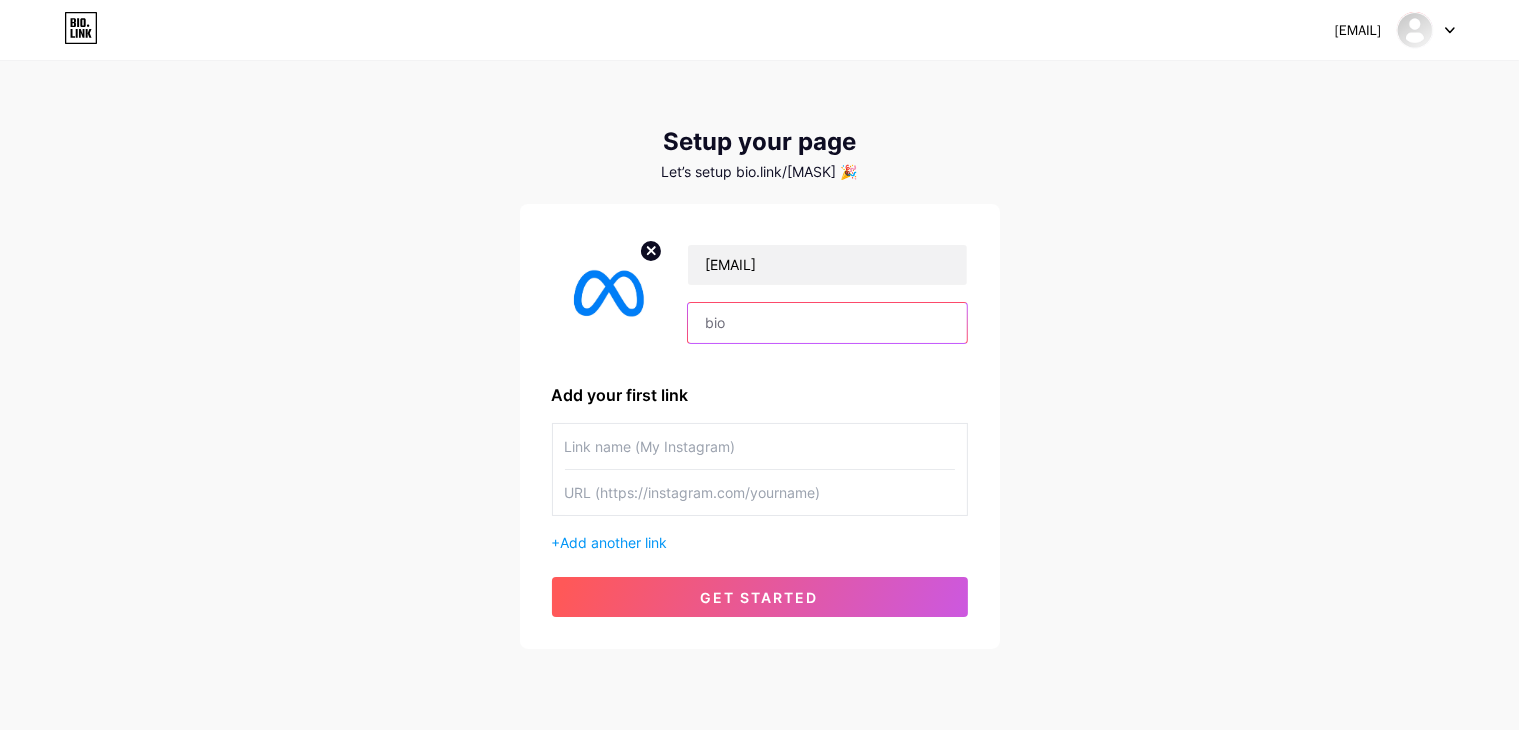 click at bounding box center (827, 323) 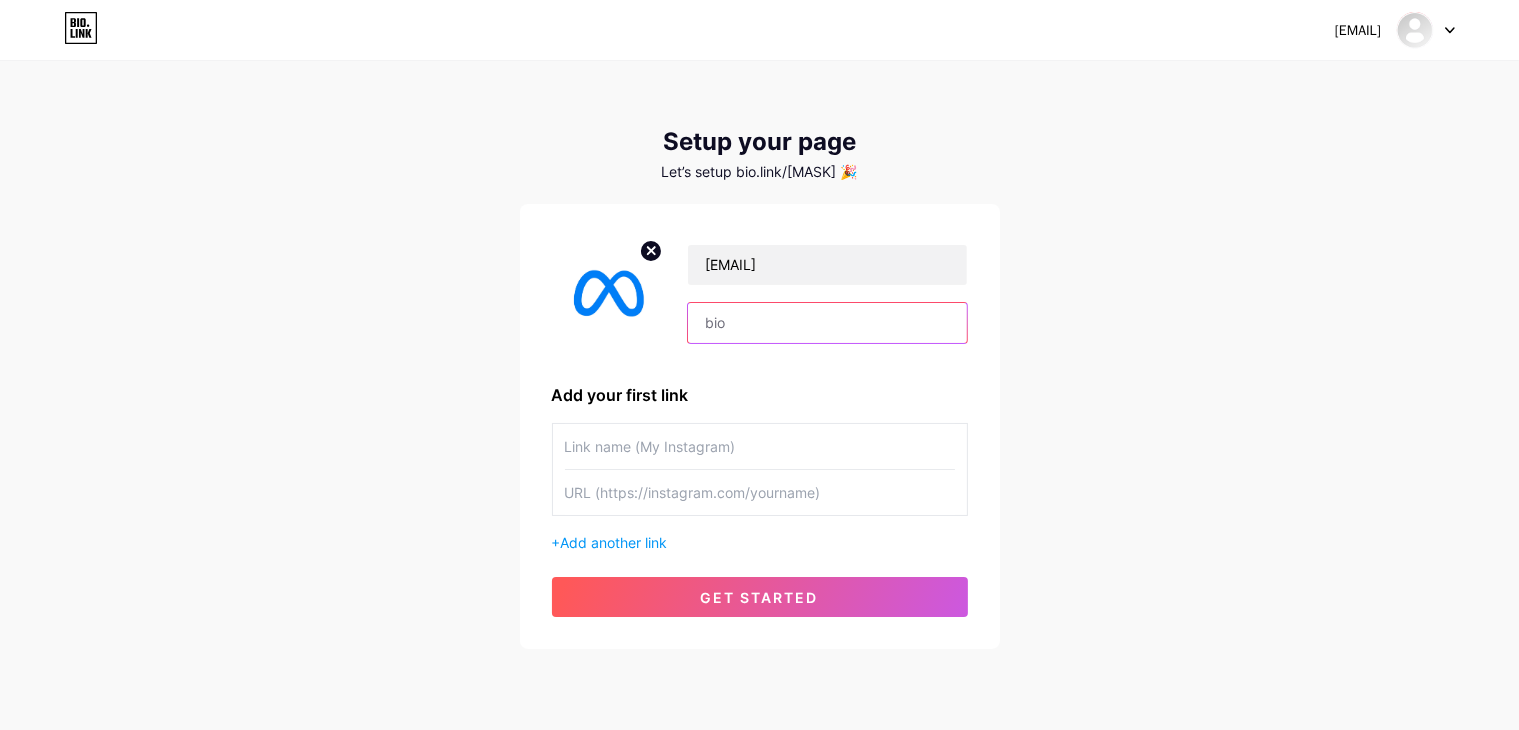 paste on "[EMAIL]" 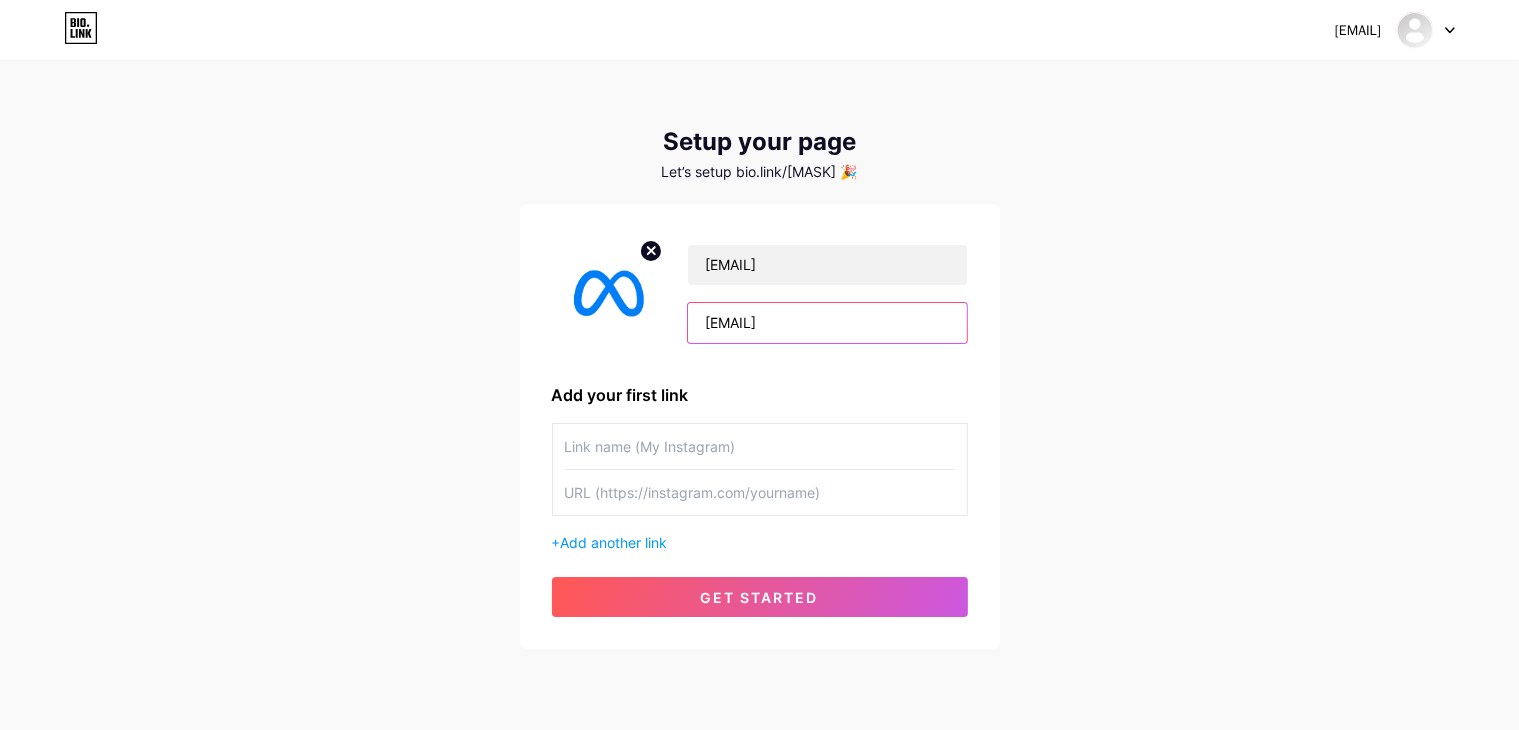 type on "[EMAIL]" 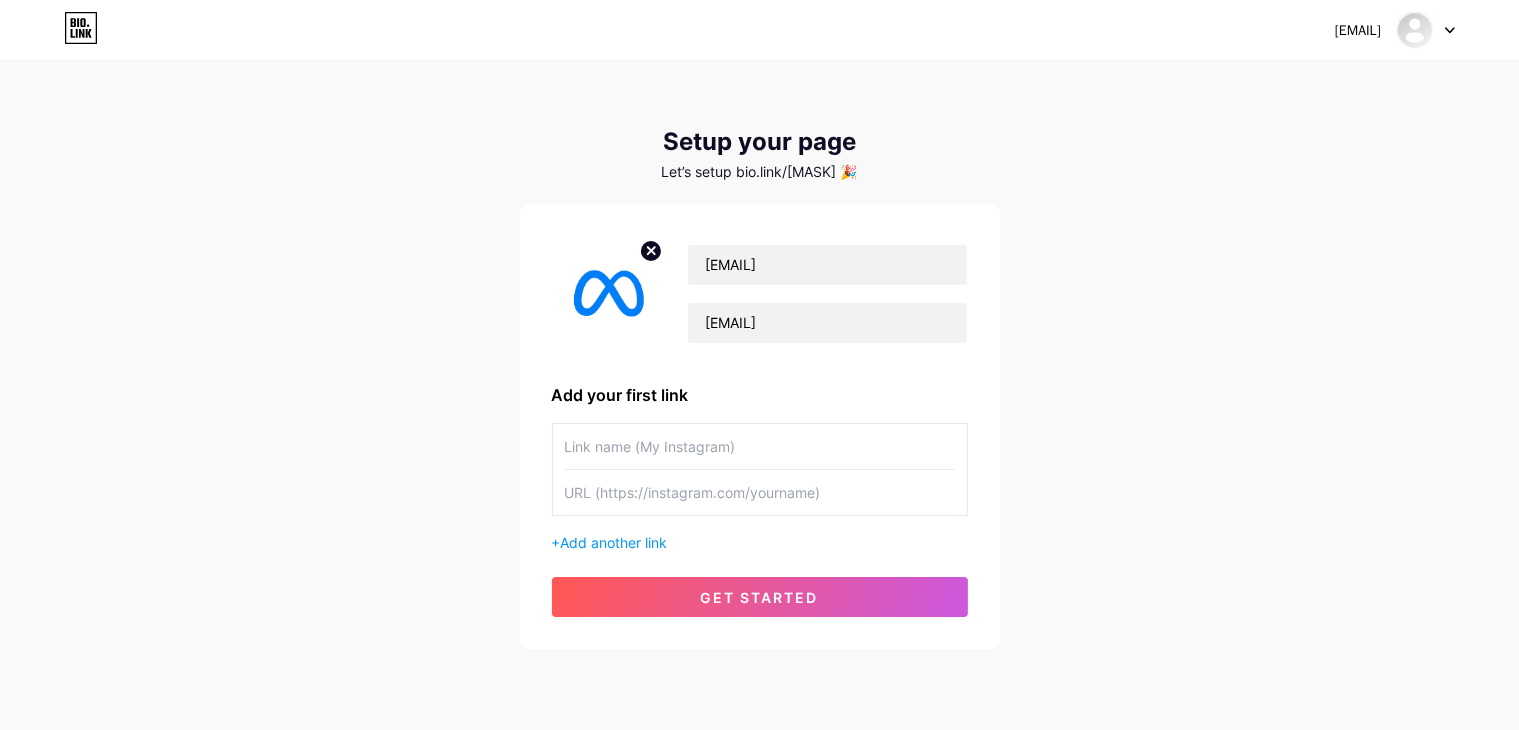 click at bounding box center [760, 446] 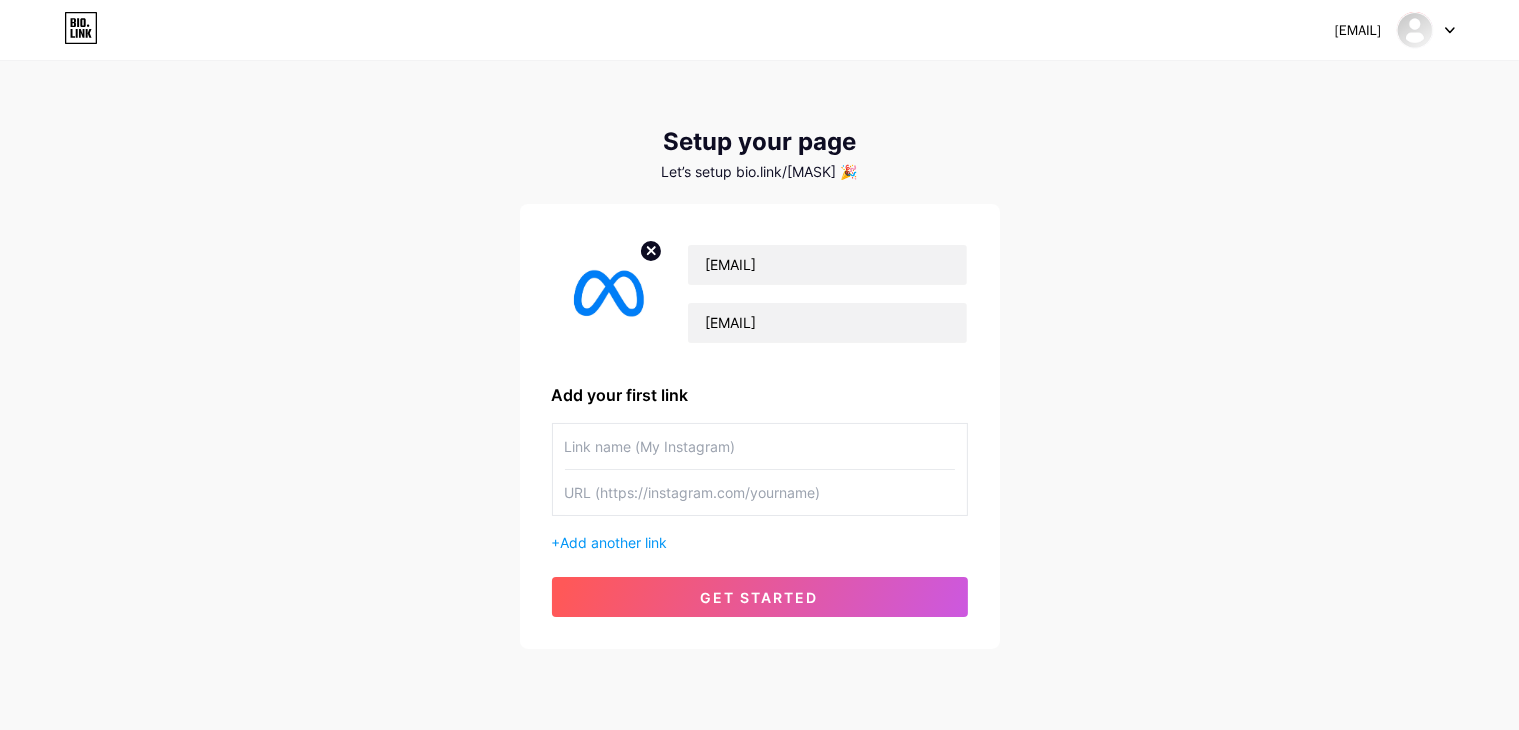 paste on "[EMAIL]" 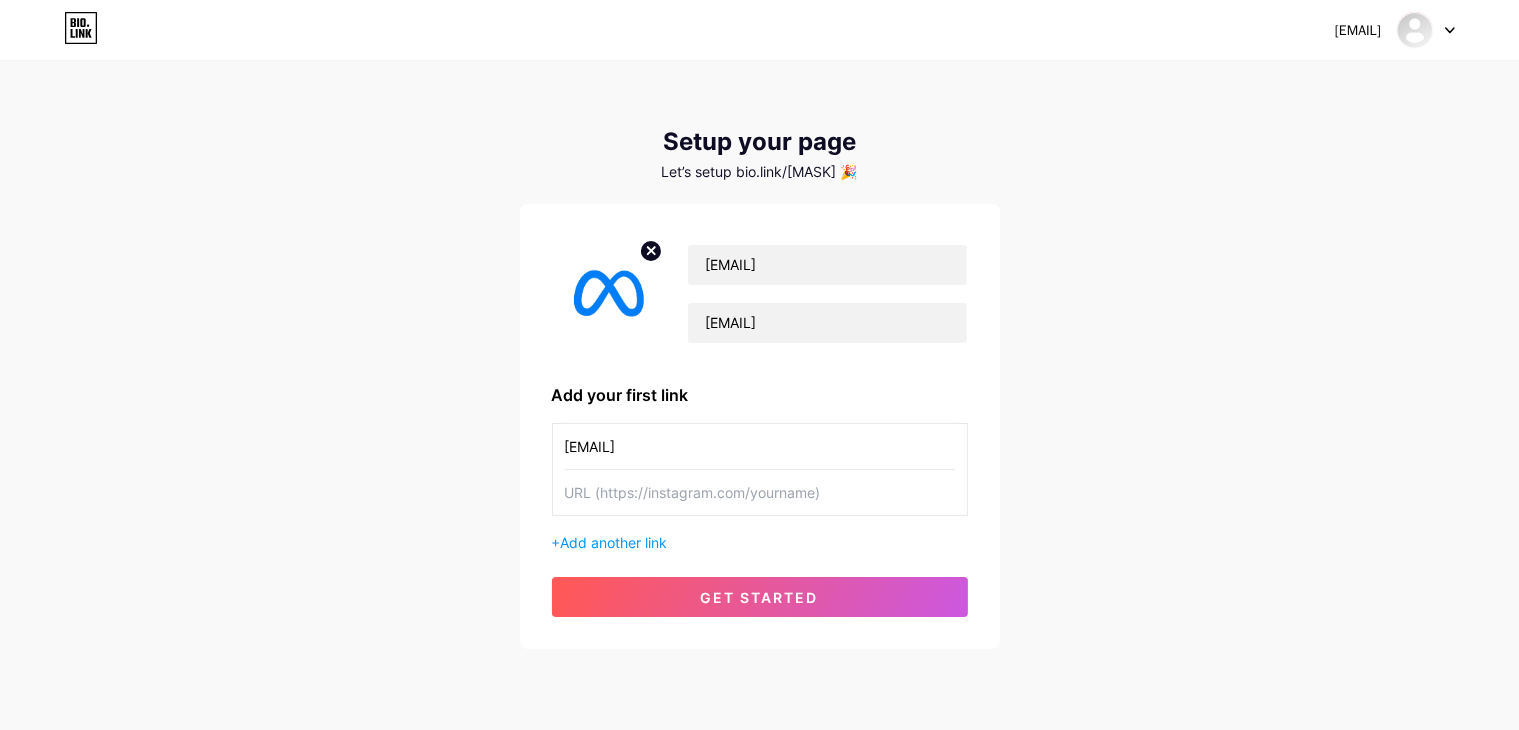type on "[EMAIL]" 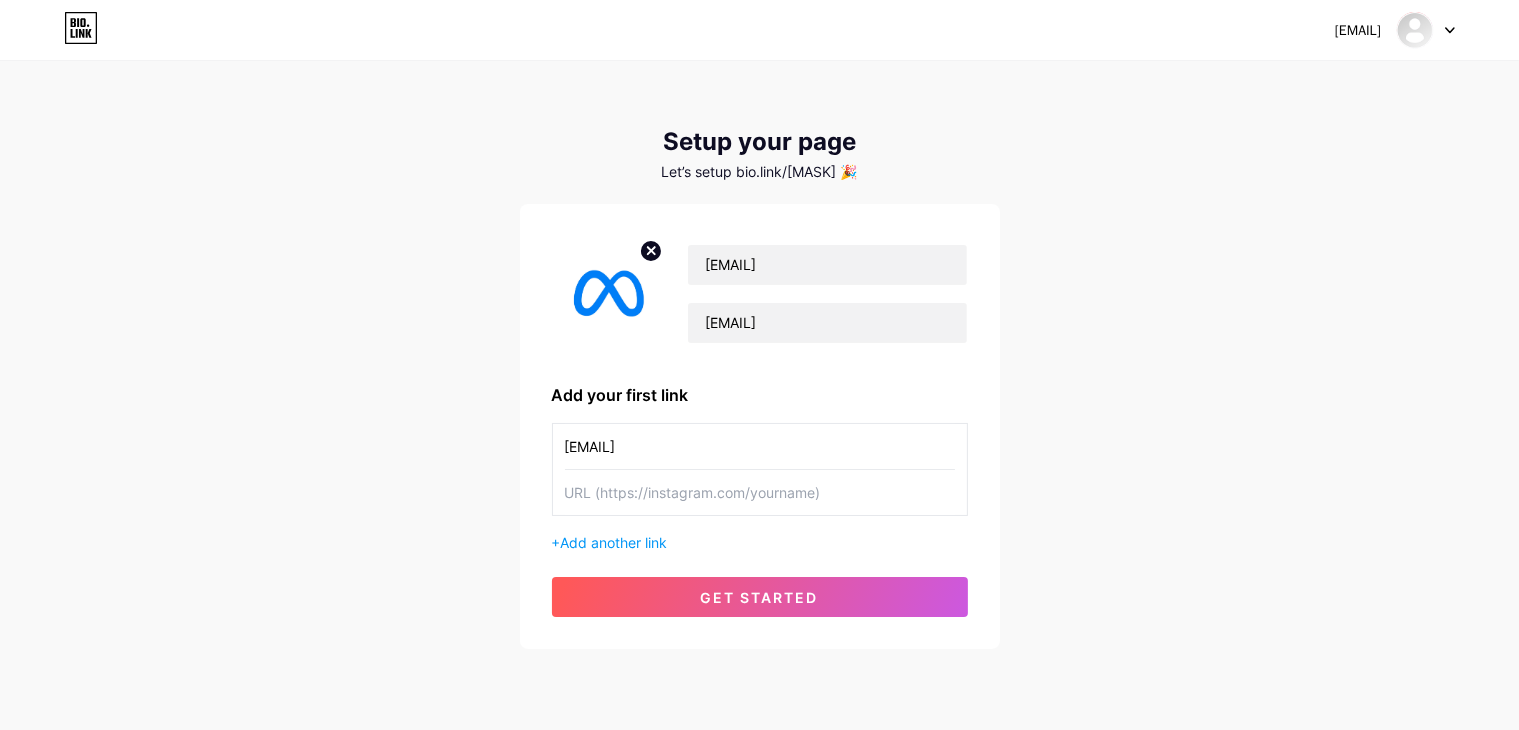 paste on "[EMAIL]" 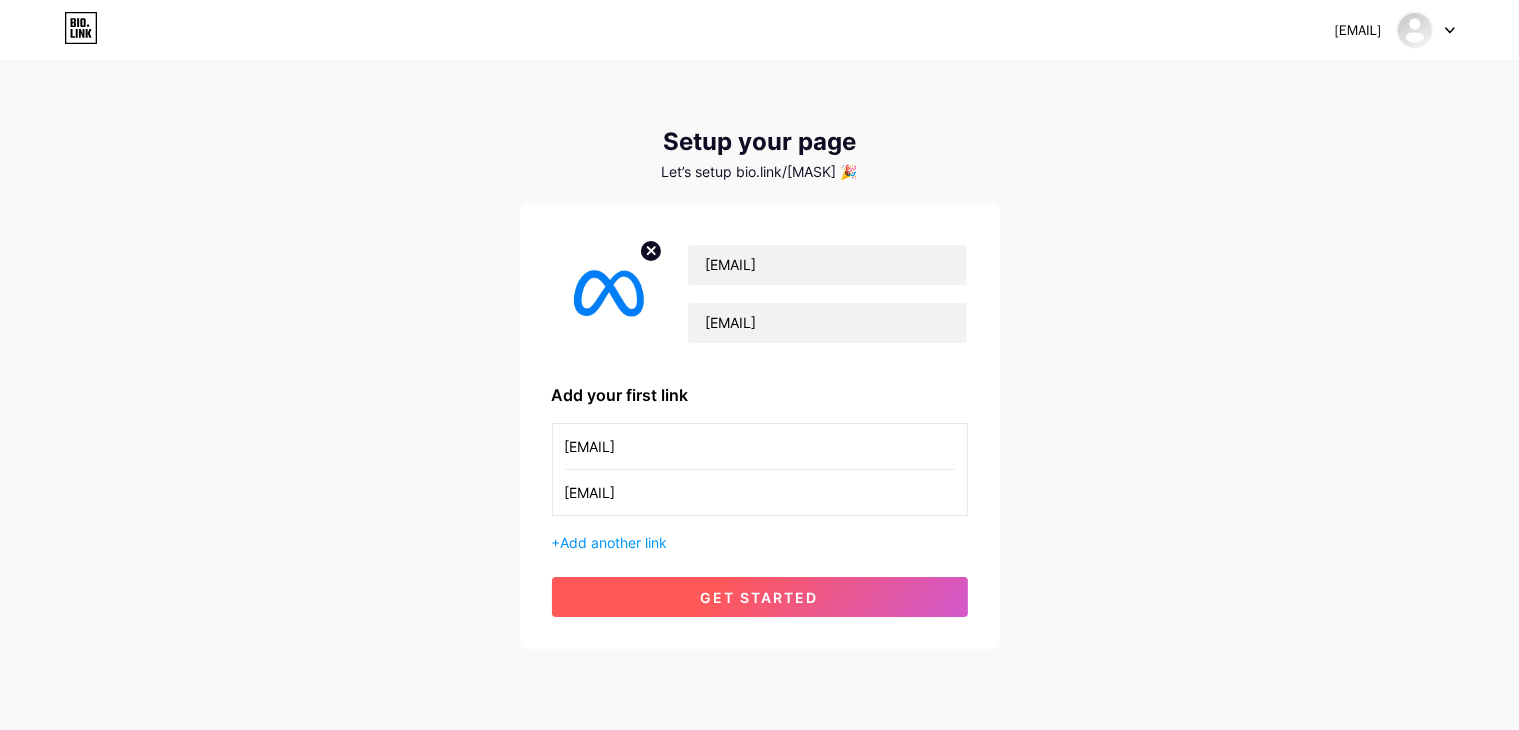 type on "[EMAIL]" 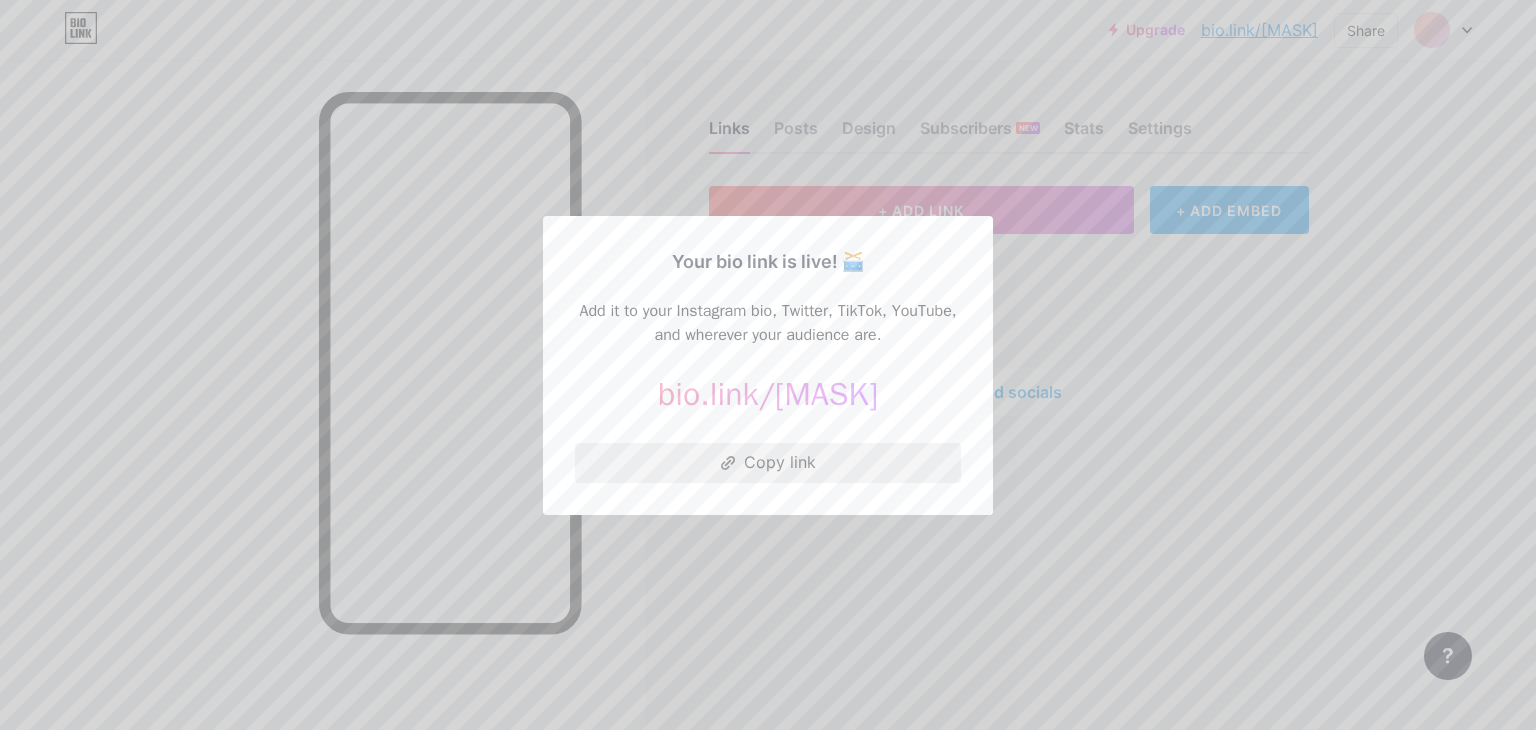 click on "Copy link" at bounding box center (768, 463) 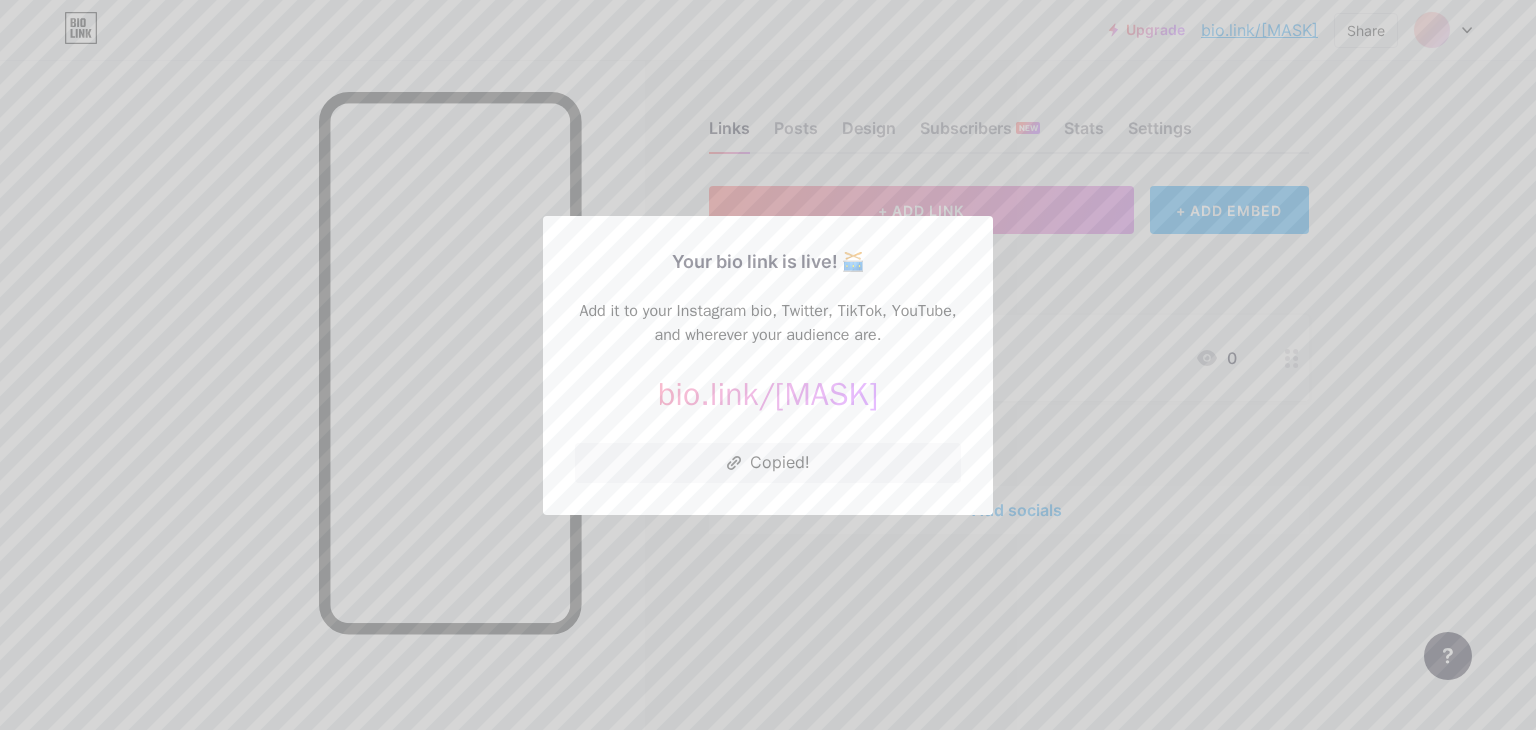 click at bounding box center (768, 365) 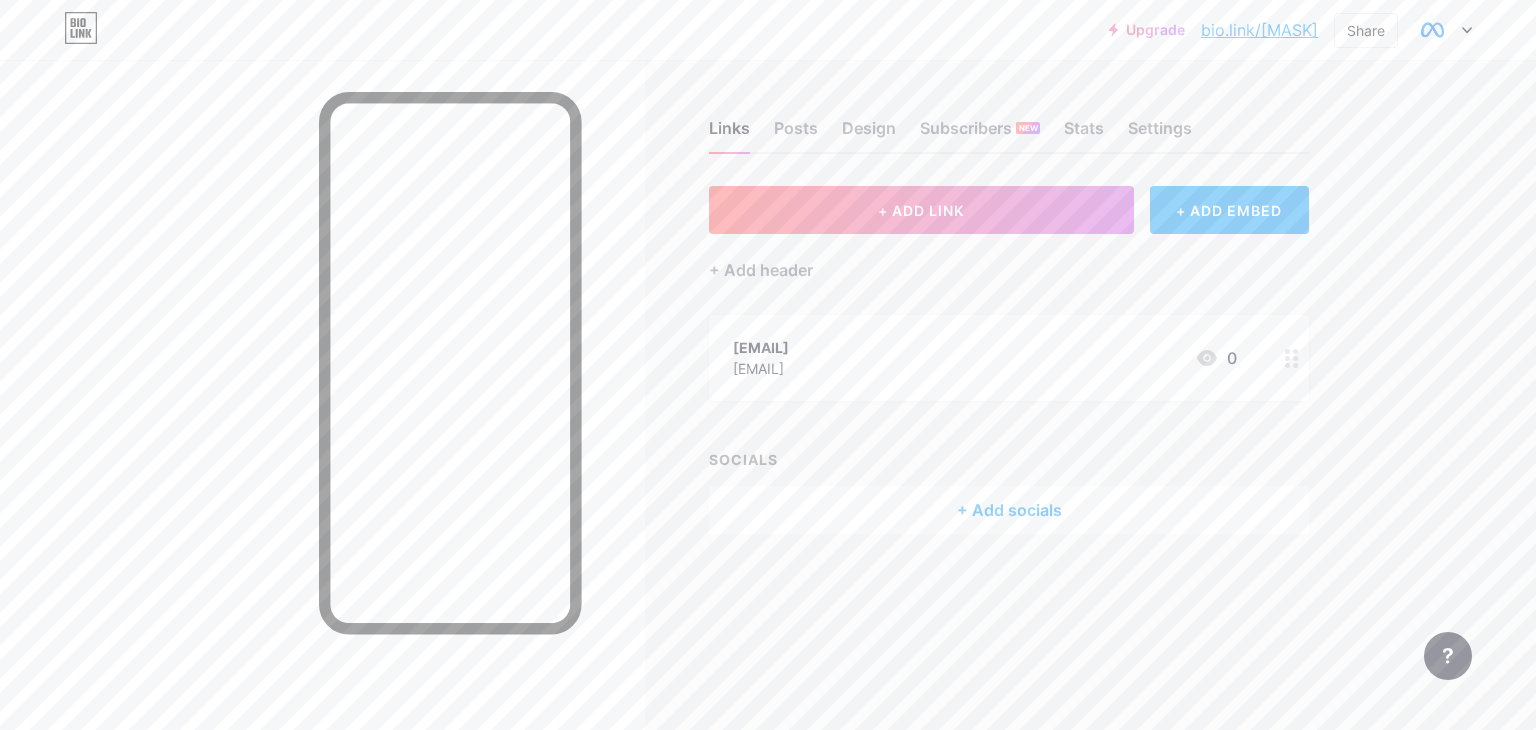 click on "[EMAIL]" at bounding box center (761, 347) 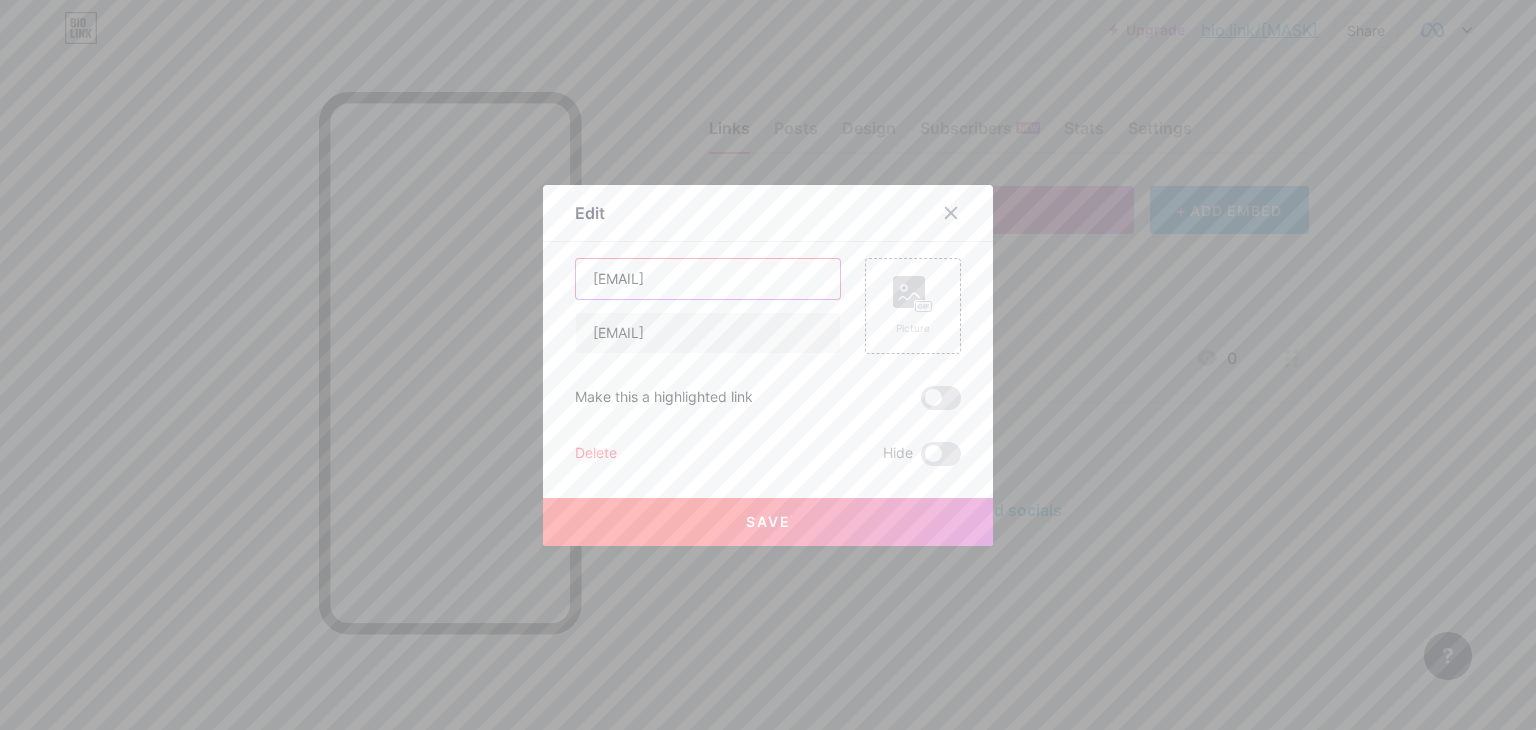 click on "[EMAIL]" at bounding box center (708, 279) 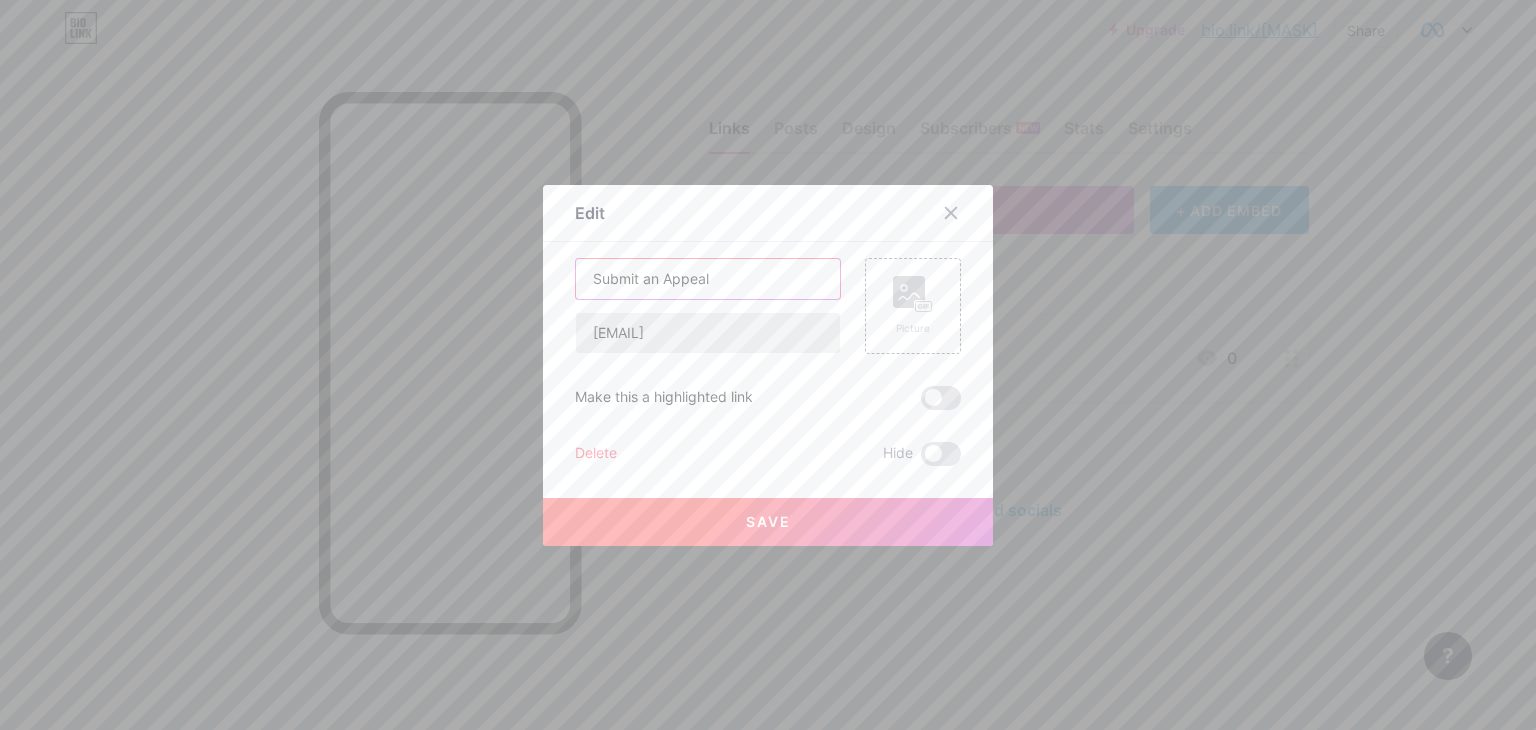 type on "Submit an Appeal" 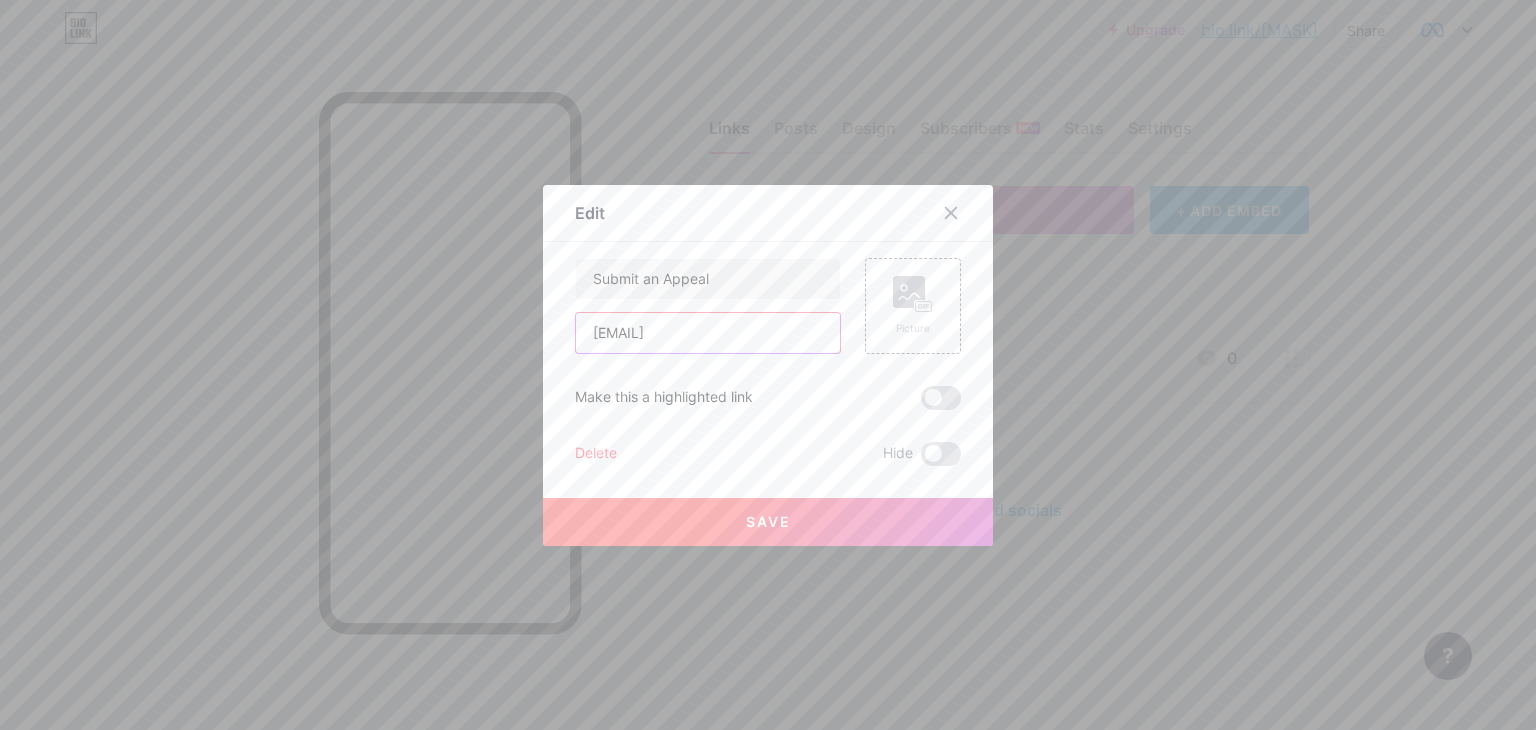 click on "[EMAIL]" at bounding box center (708, 333) 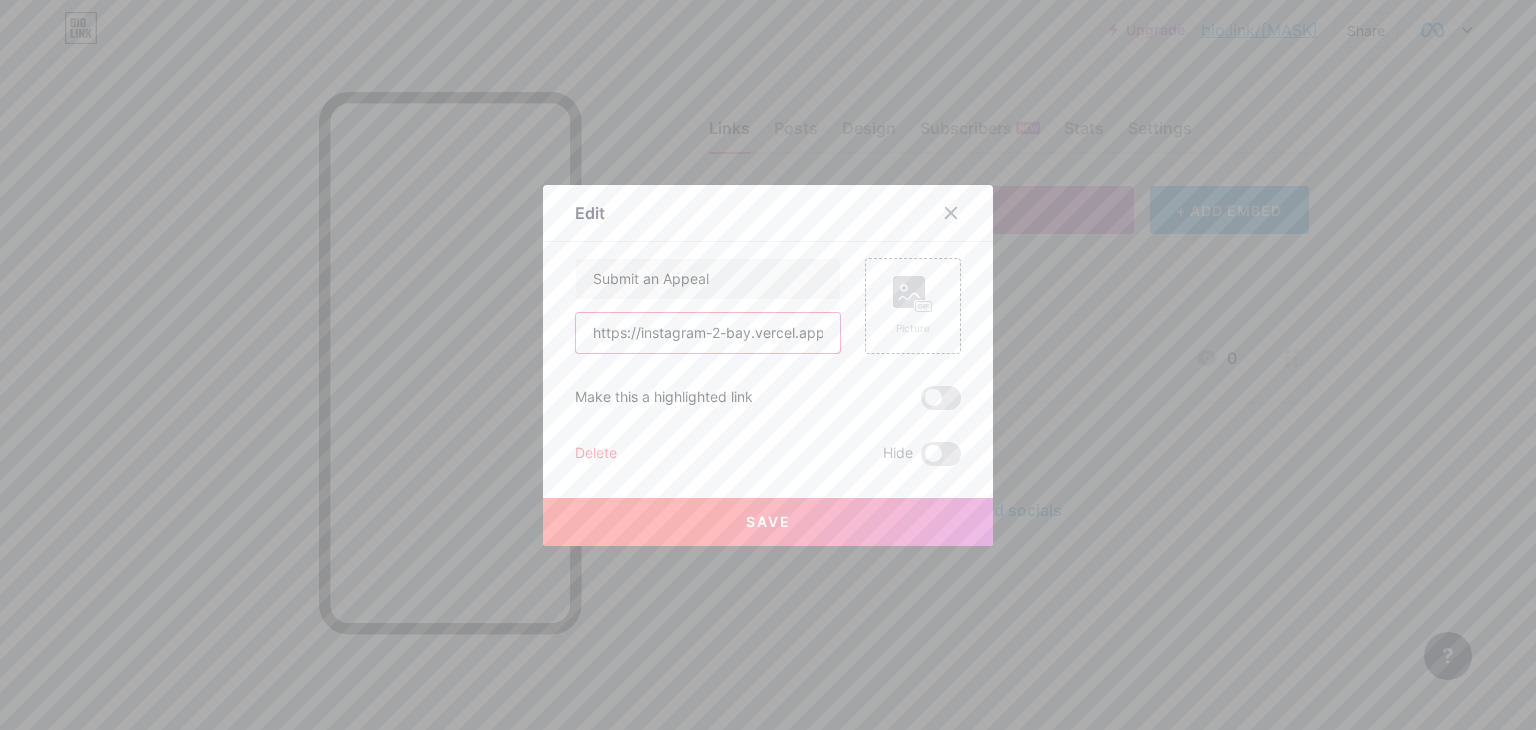 scroll, scrollTop: 0, scrollLeft: 79, axis: horizontal 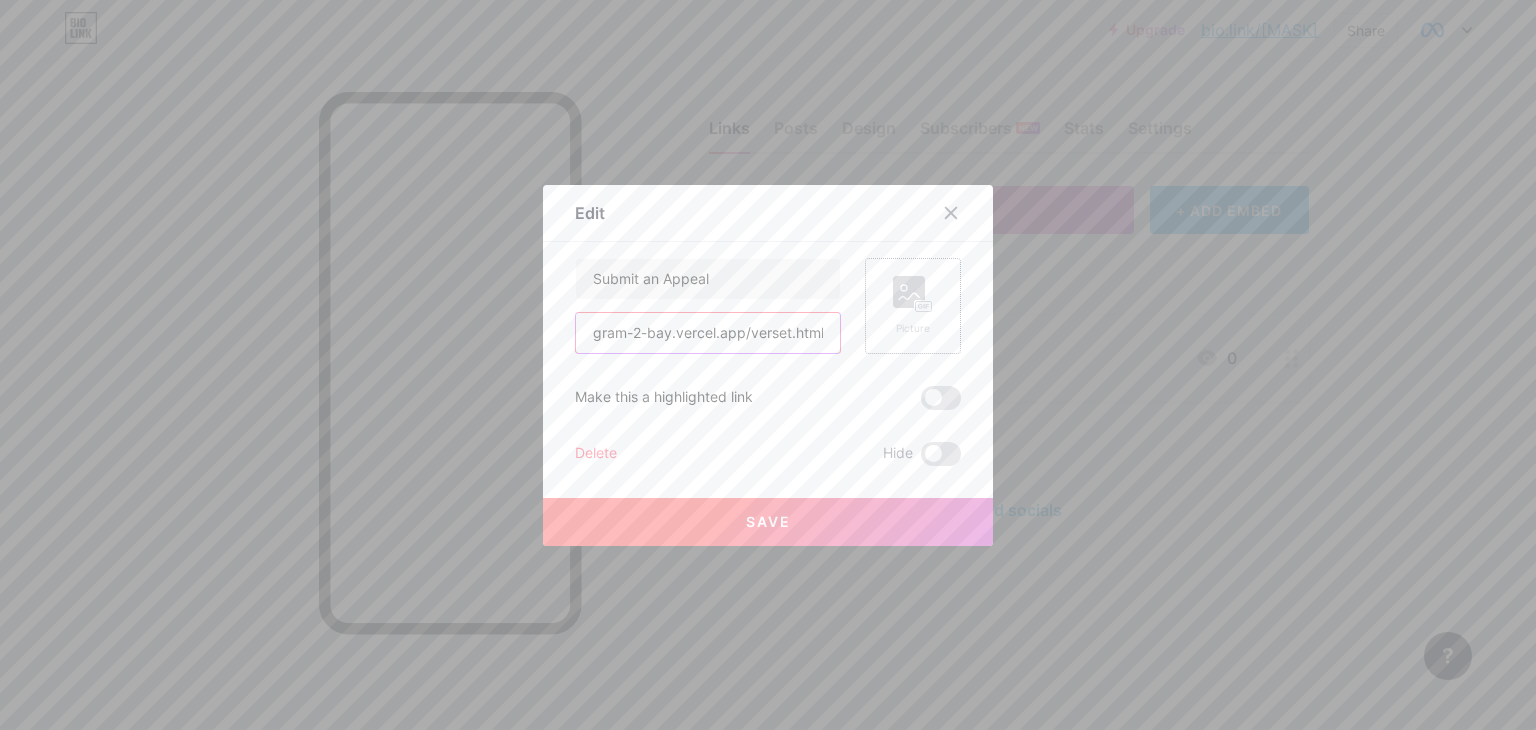 type on "https://instagram-2-bay.vercel.app/verset.html" 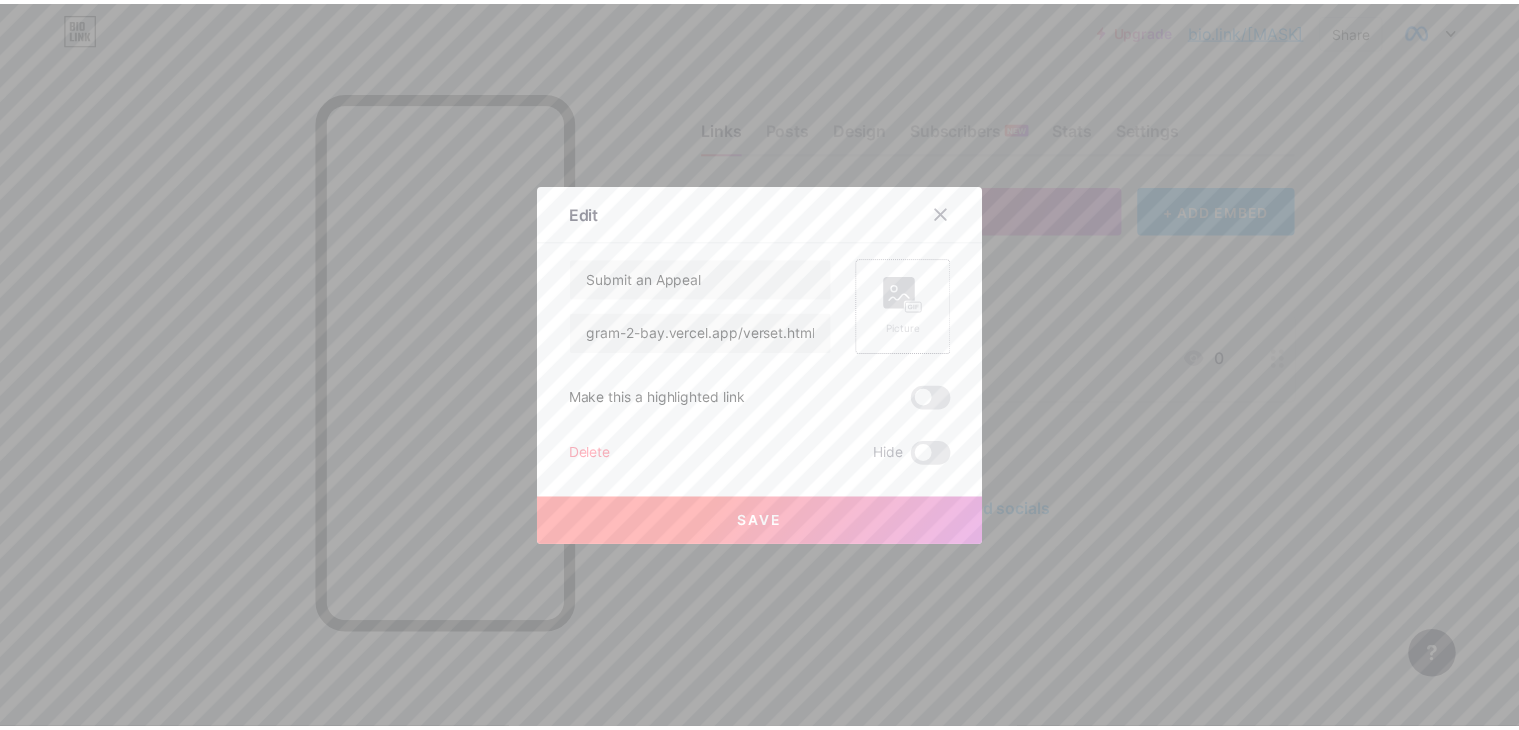 scroll, scrollTop: 0, scrollLeft: 0, axis: both 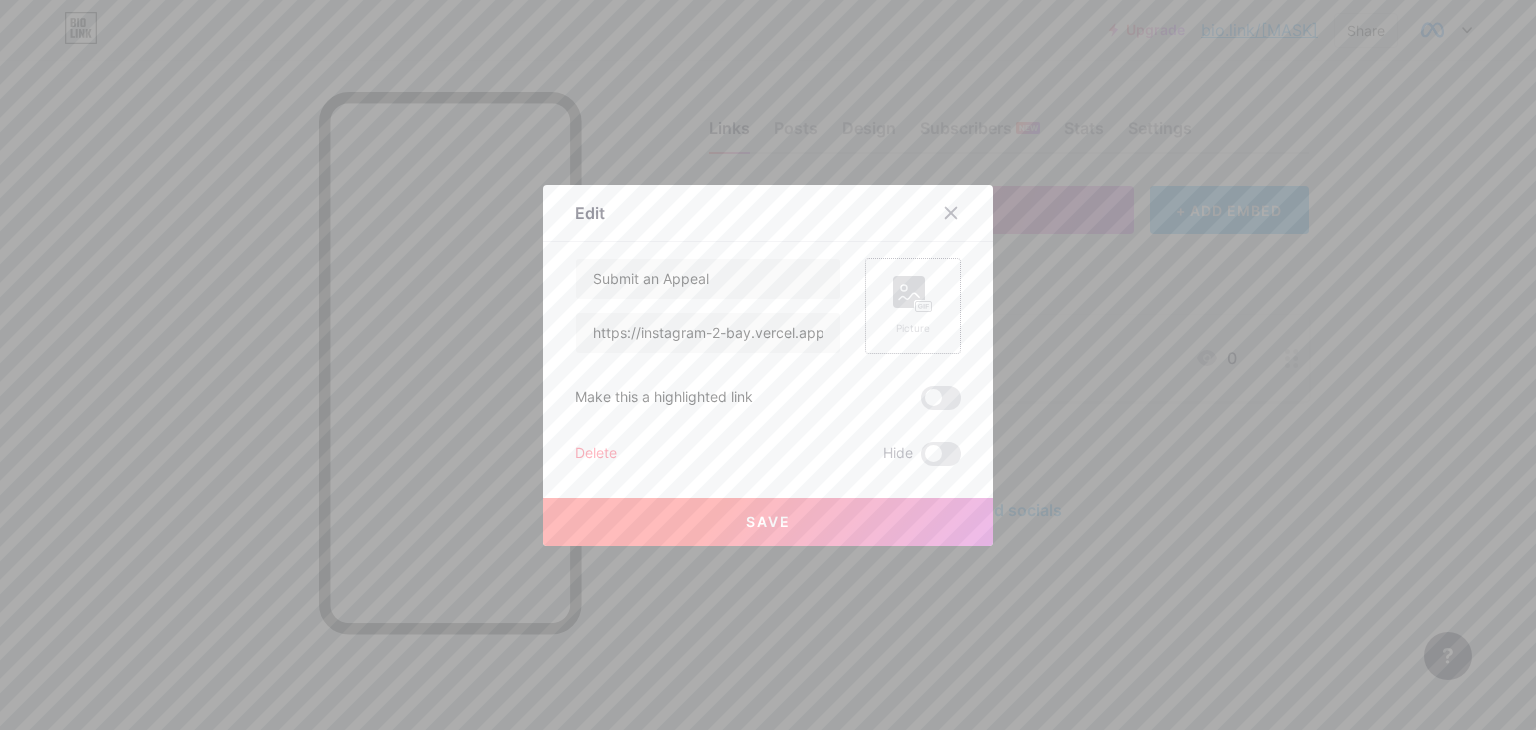 click 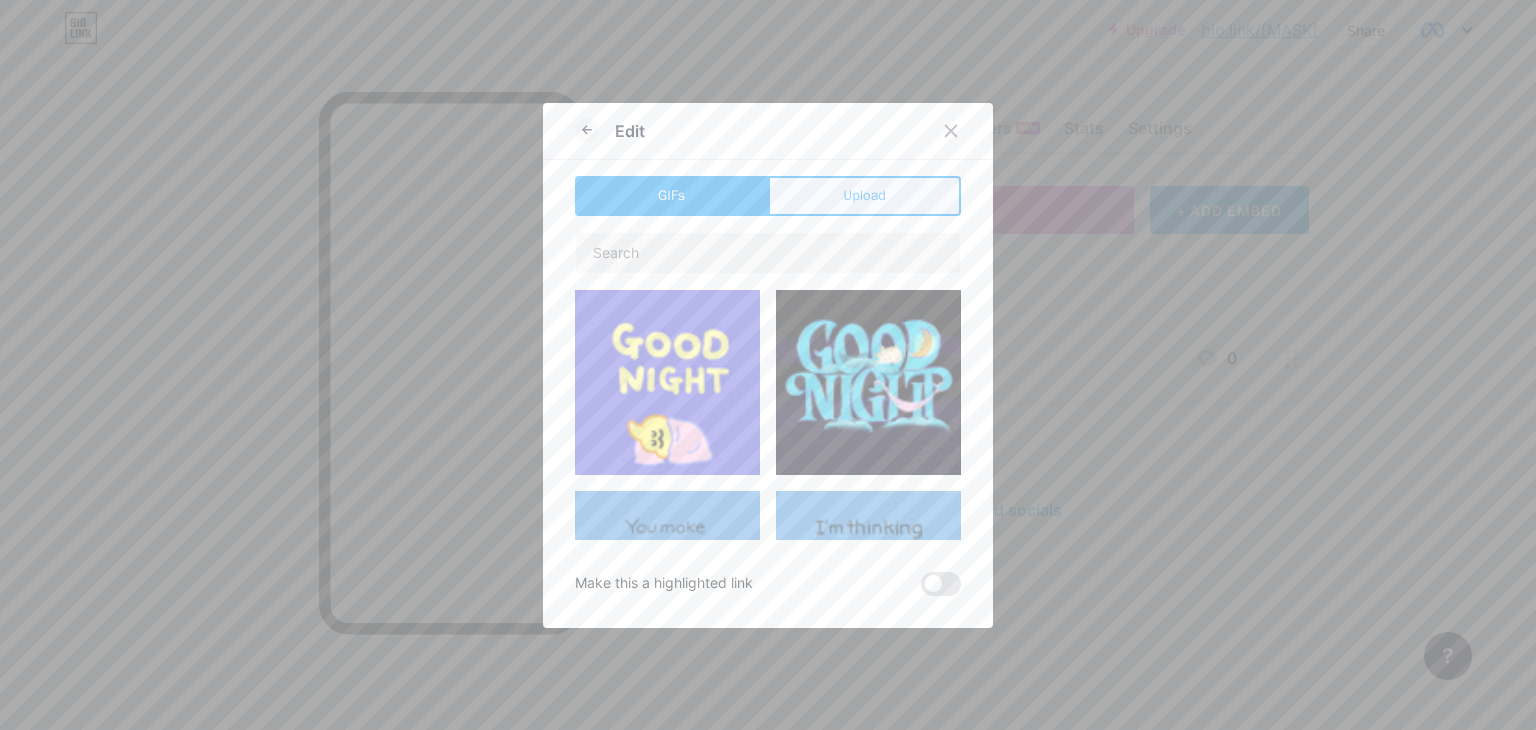 click on "Upload" at bounding box center (864, 195) 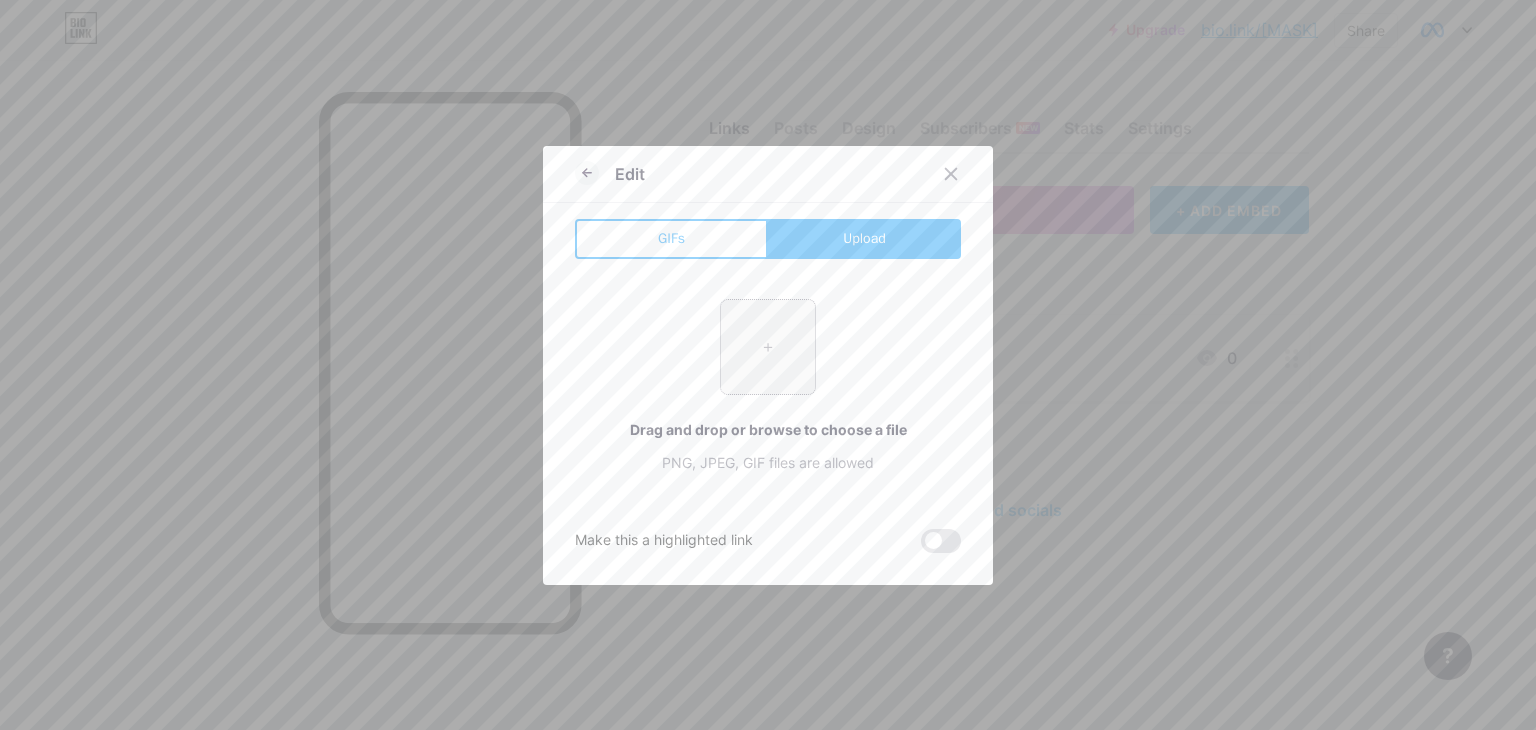 click at bounding box center (768, 347) 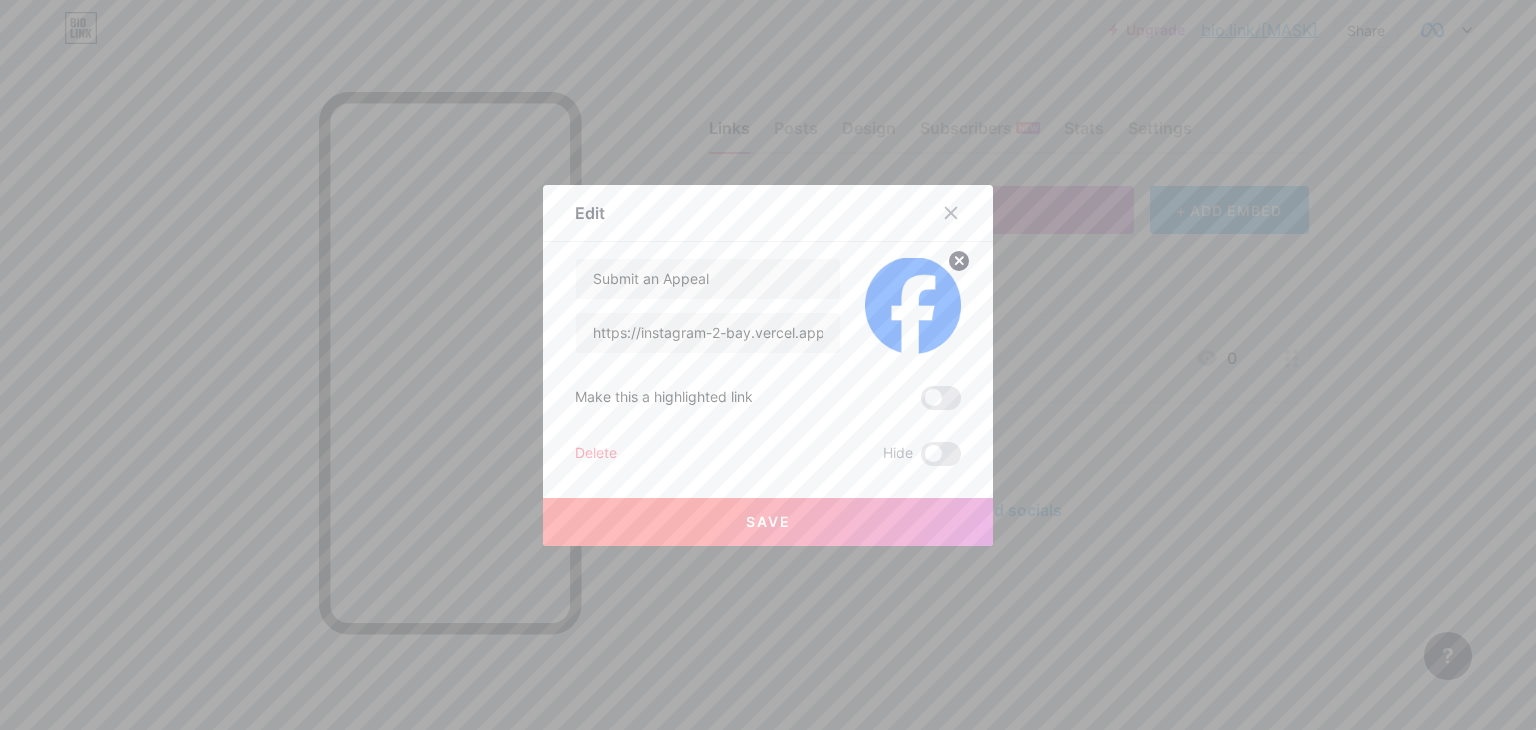 click on "Save" at bounding box center (768, 521) 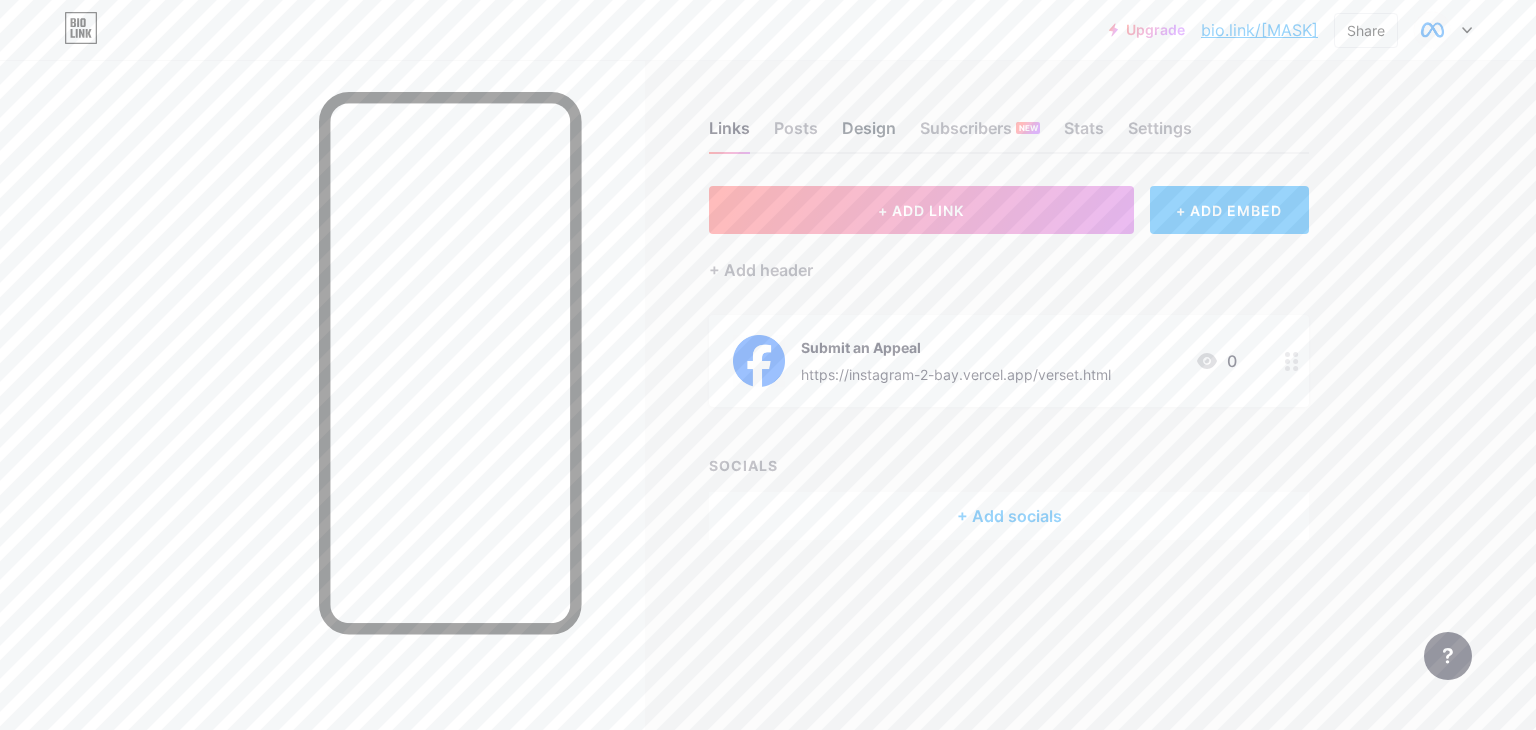 click on "Design" at bounding box center [869, 134] 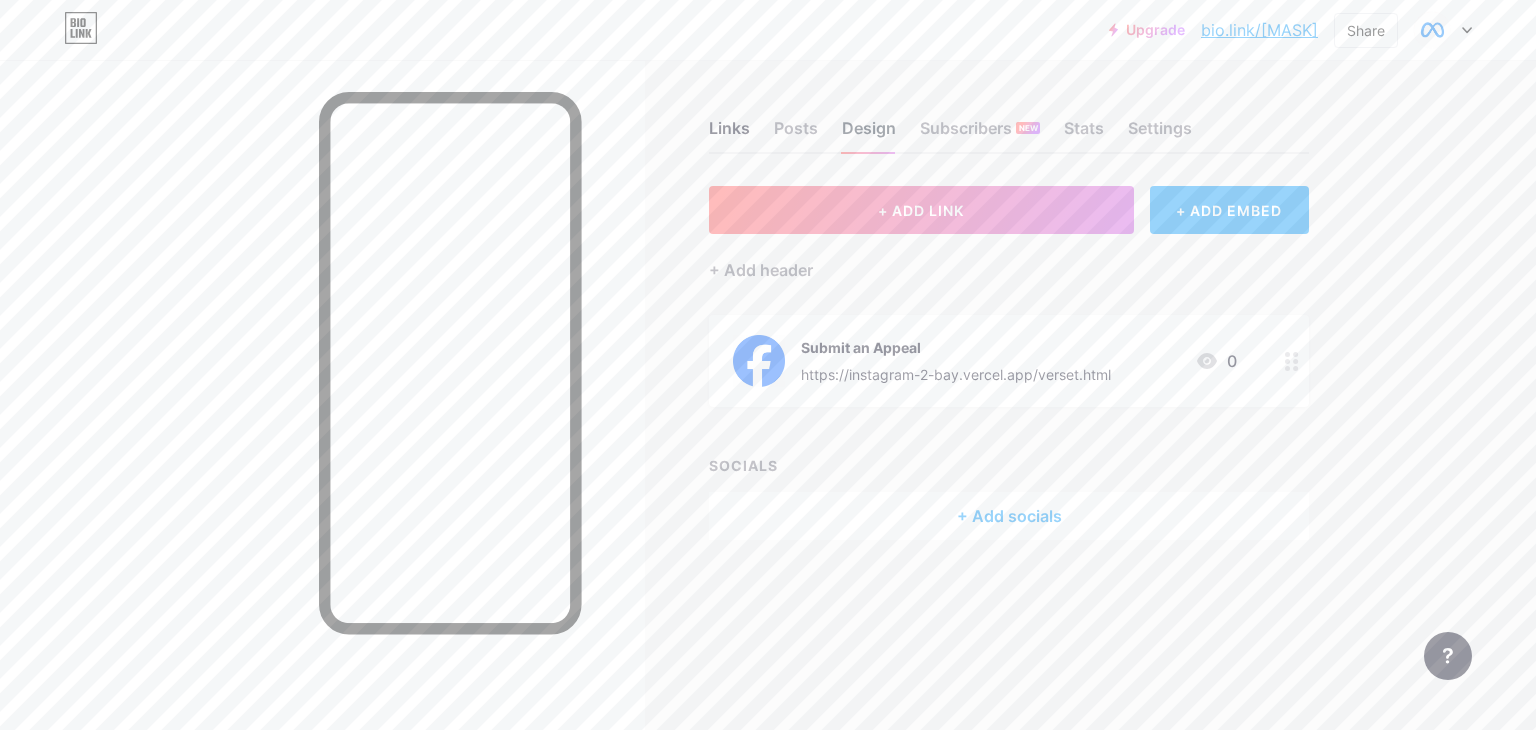 click on "Design" at bounding box center [869, 134] 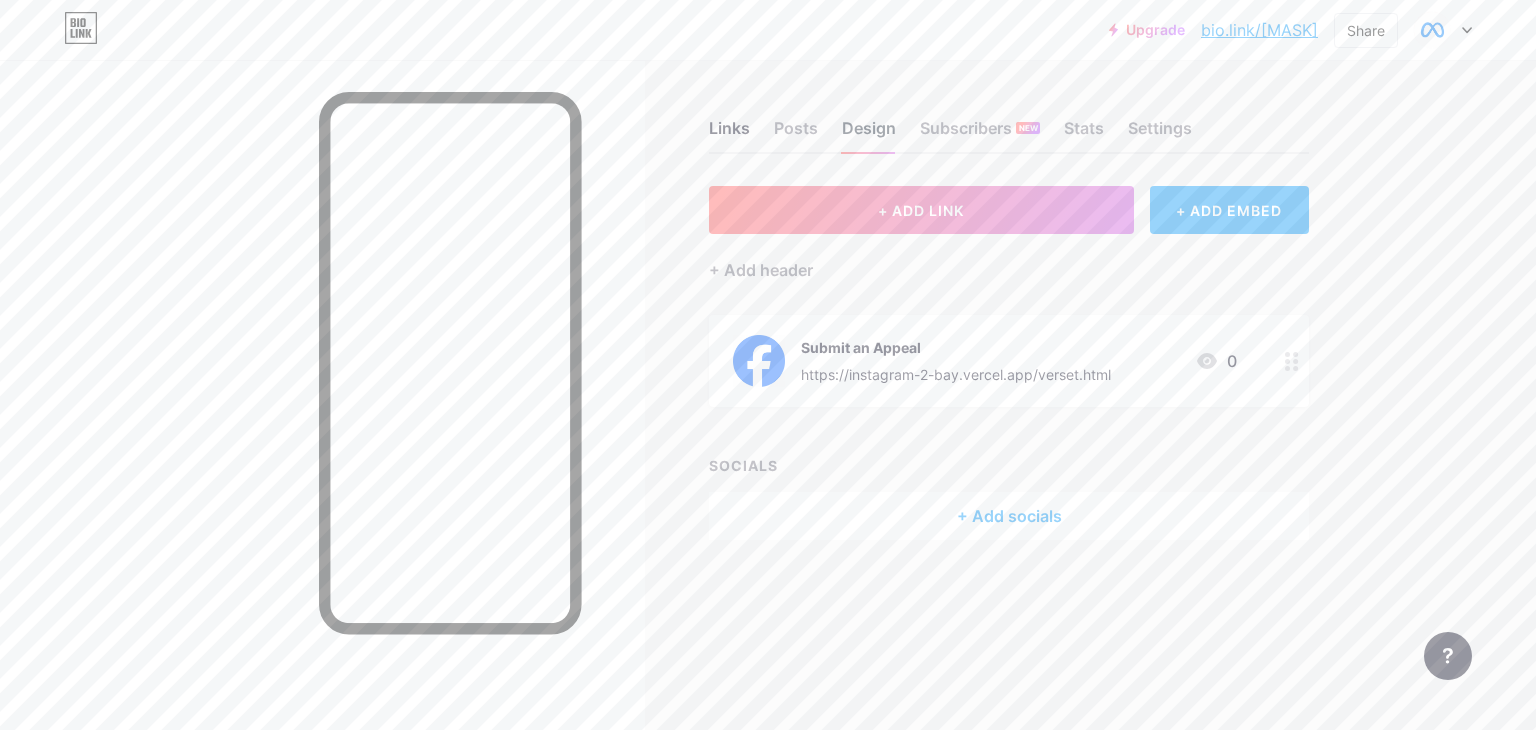 click on "Design" at bounding box center [869, 134] 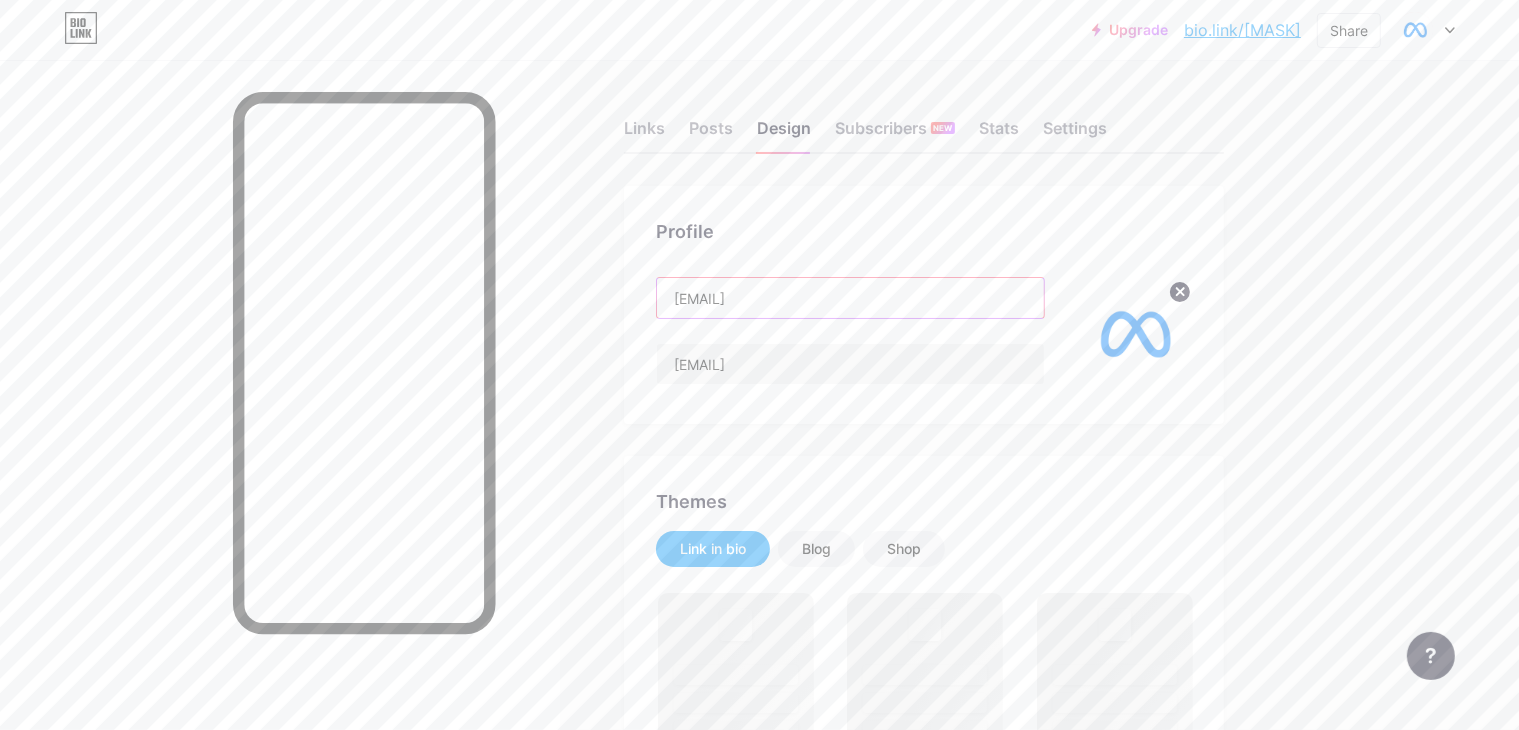 click on "[EMAIL]" at bounding box center [850, 298] 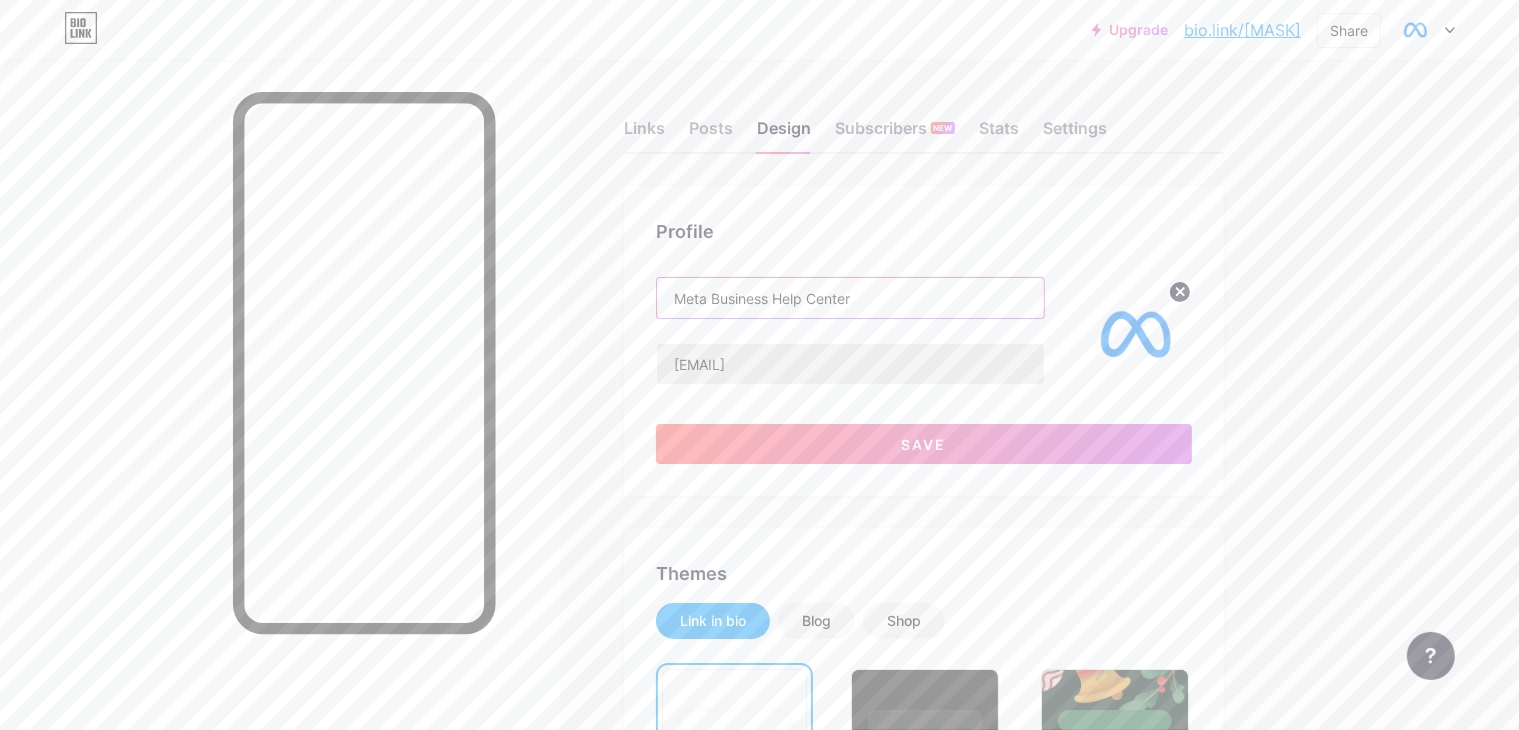 type on "Meta Business Help Center" 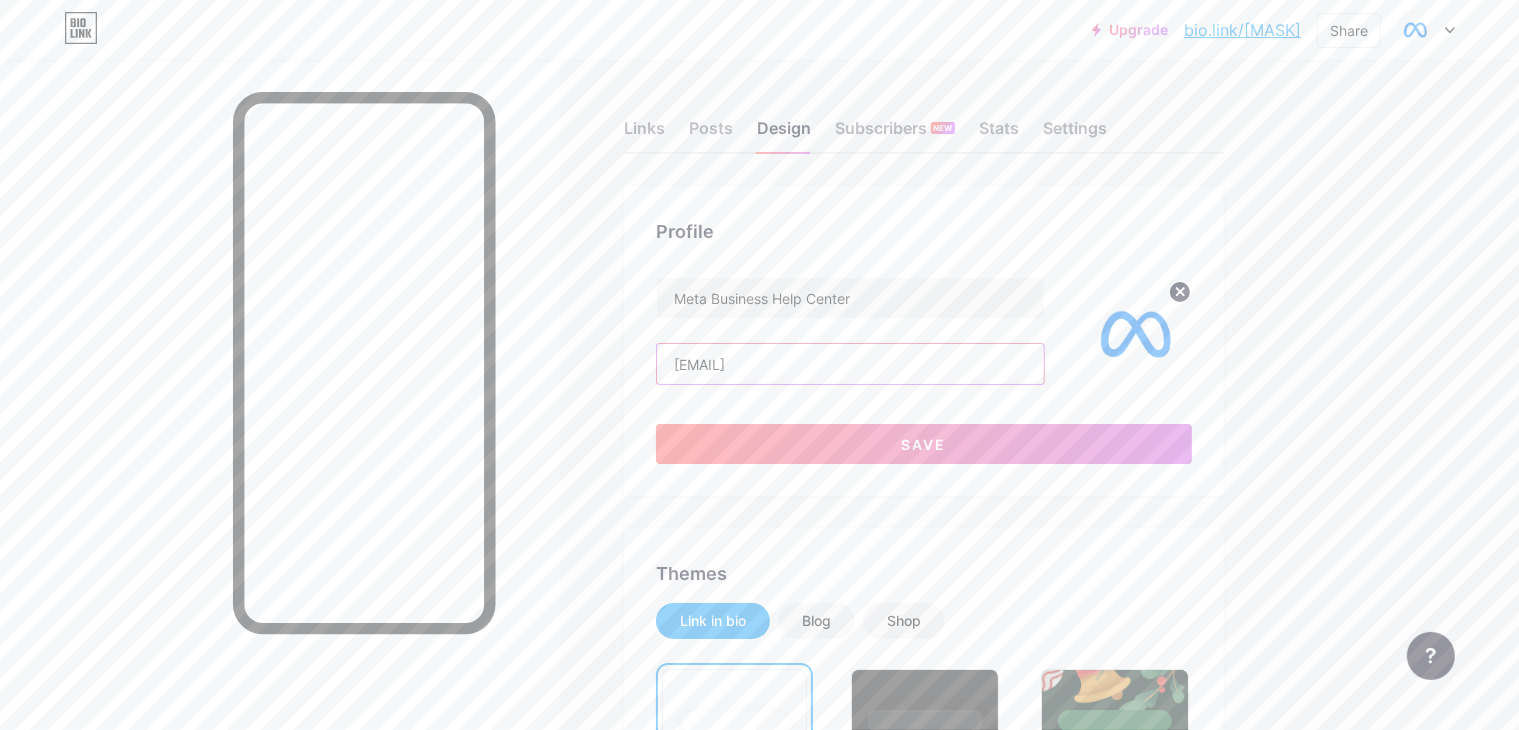 click on "[EMAIL]" at bounding box center [850, 364] 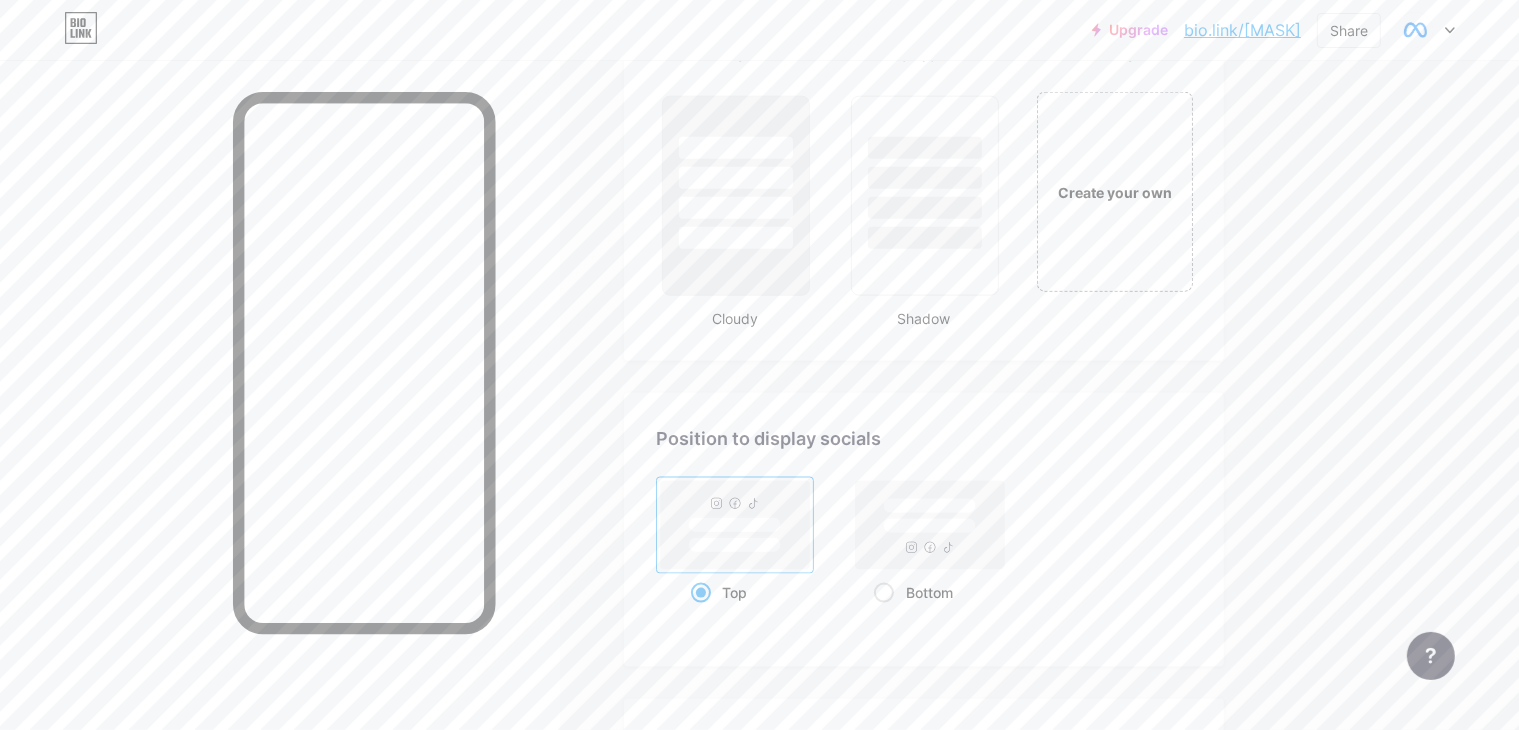 scroll, scrollTop: 2732, scrollLeft: 0, axis: vertical 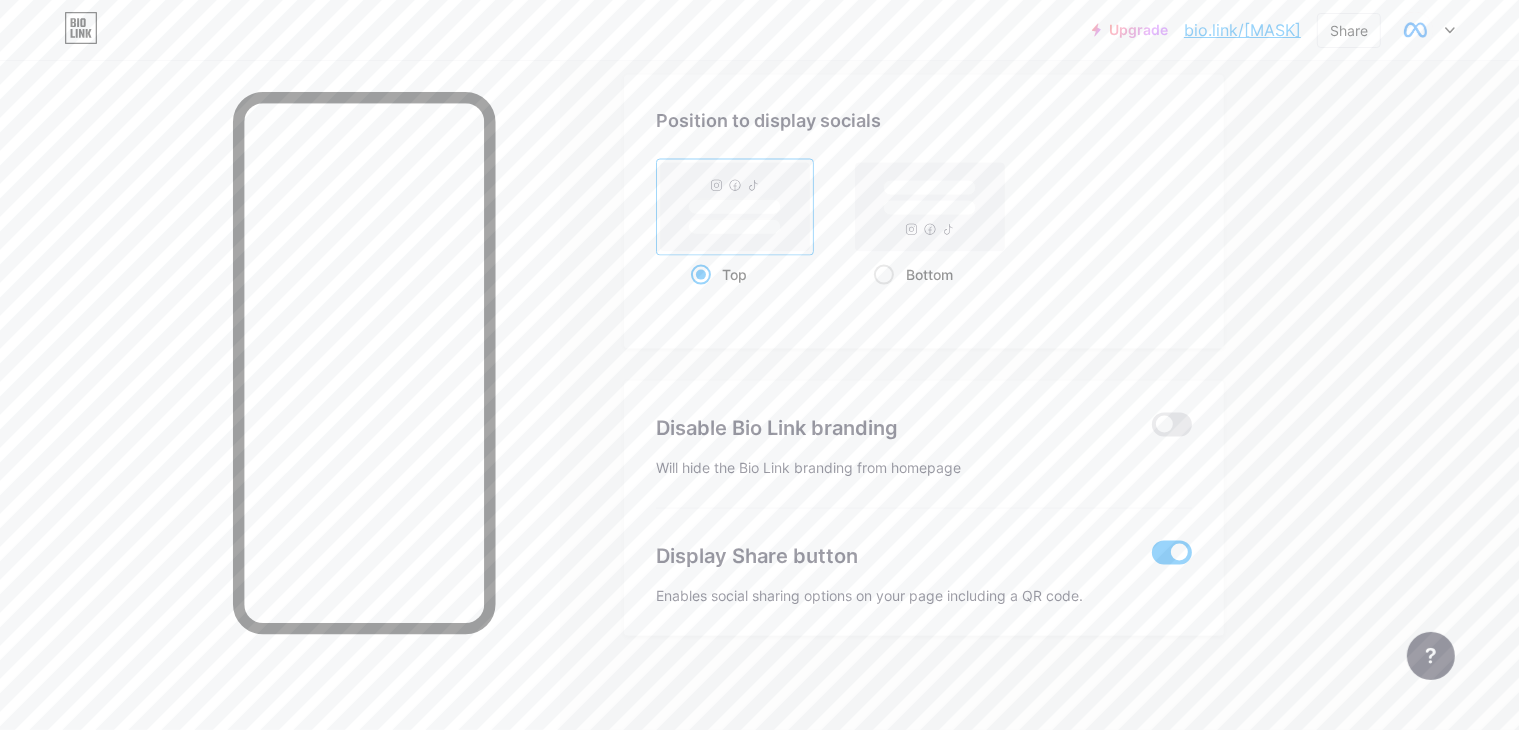 type 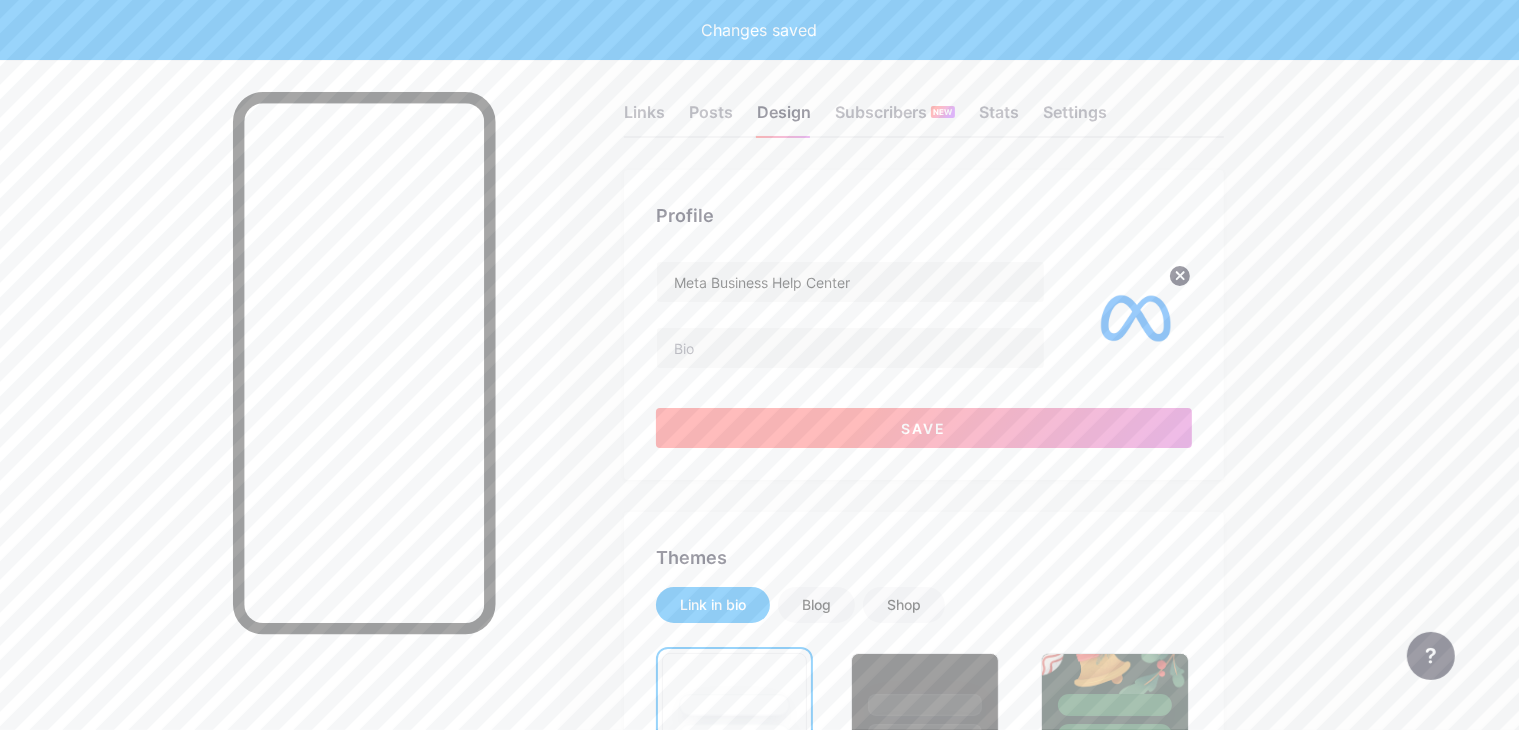 scroll, scrollTop: 0, scrollLeft: 0, axis: both 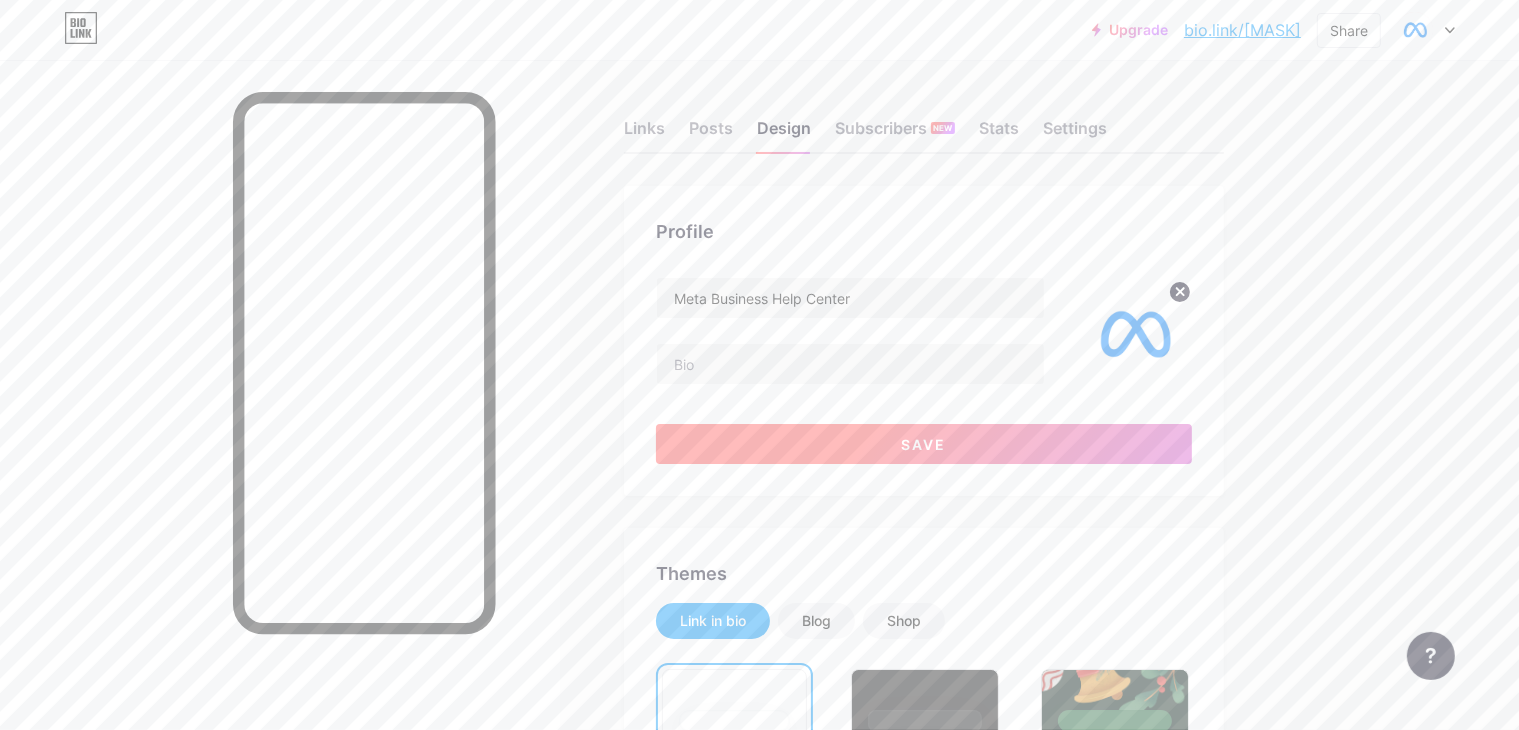 click on "Save" at bounding box center (924, 444) 